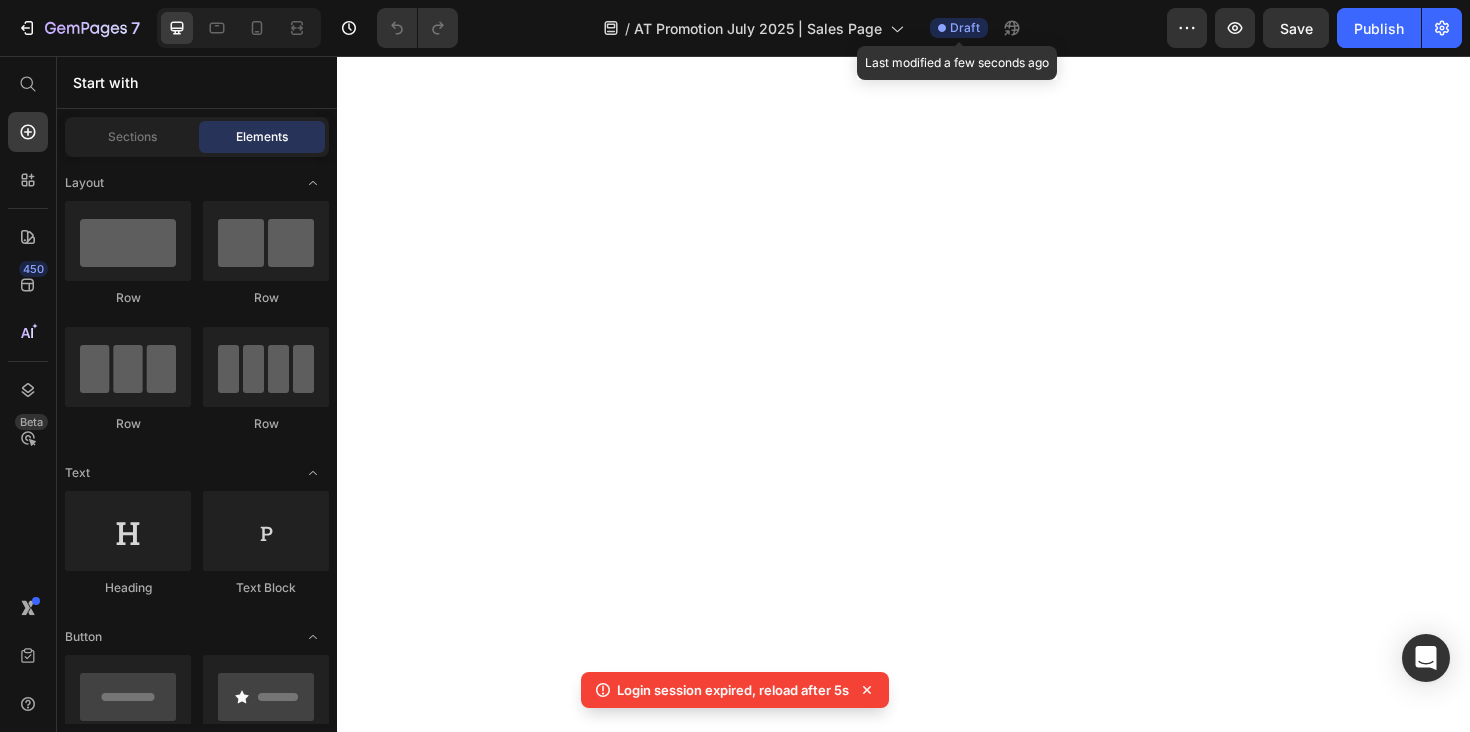 scroll, scrollTop: 0, scrollLeft: 0, axis: both 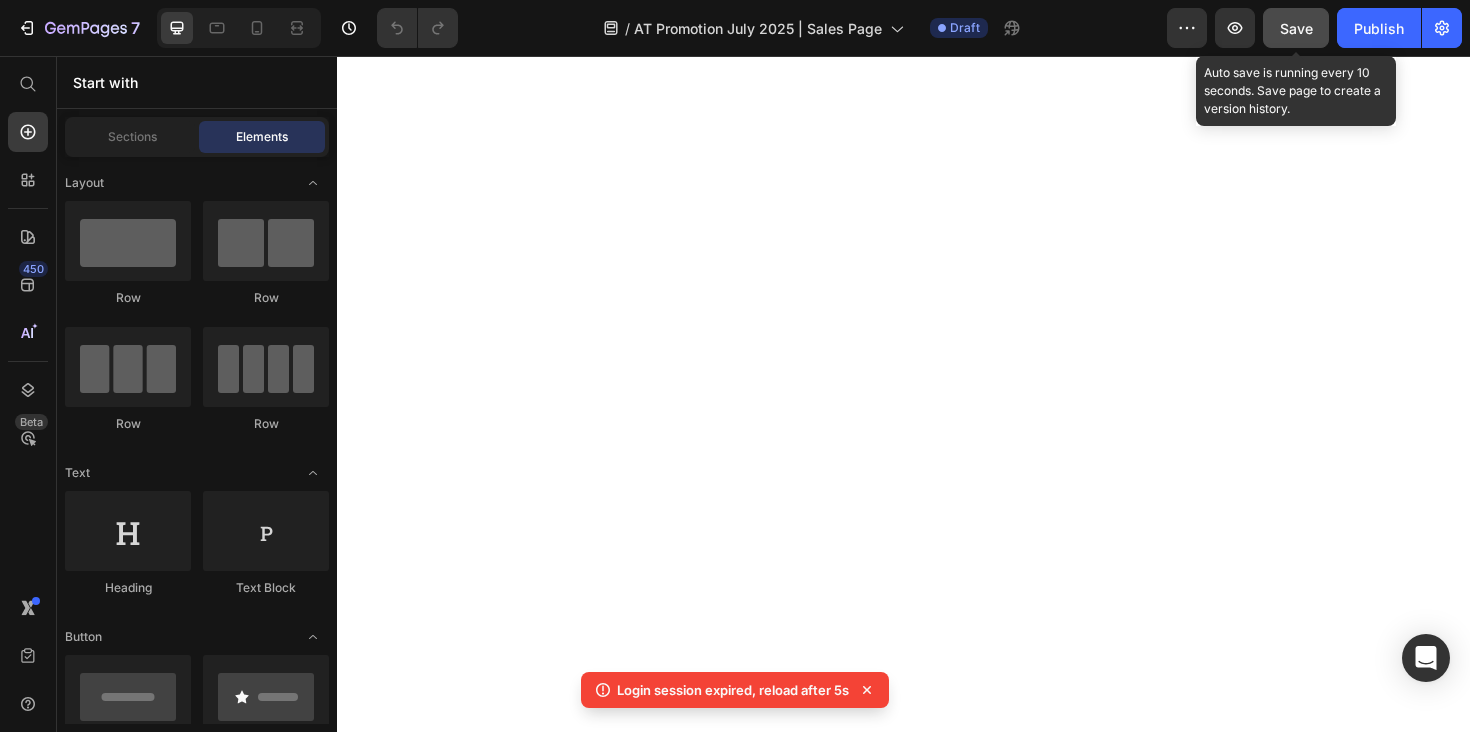 click on "Save" at bounding box center (1296, 28) 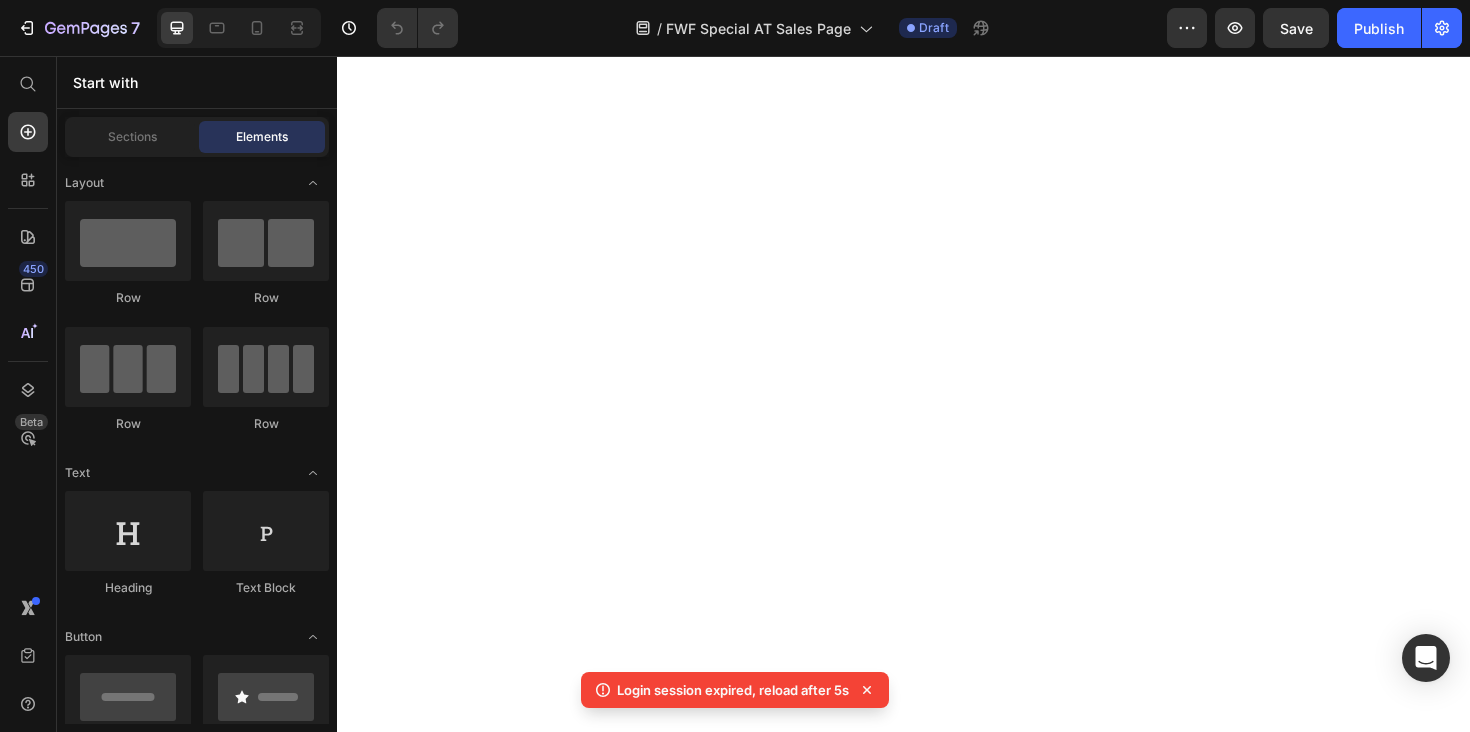 scroll, scrollTop: 0, scrollLeft: 0, axis: both 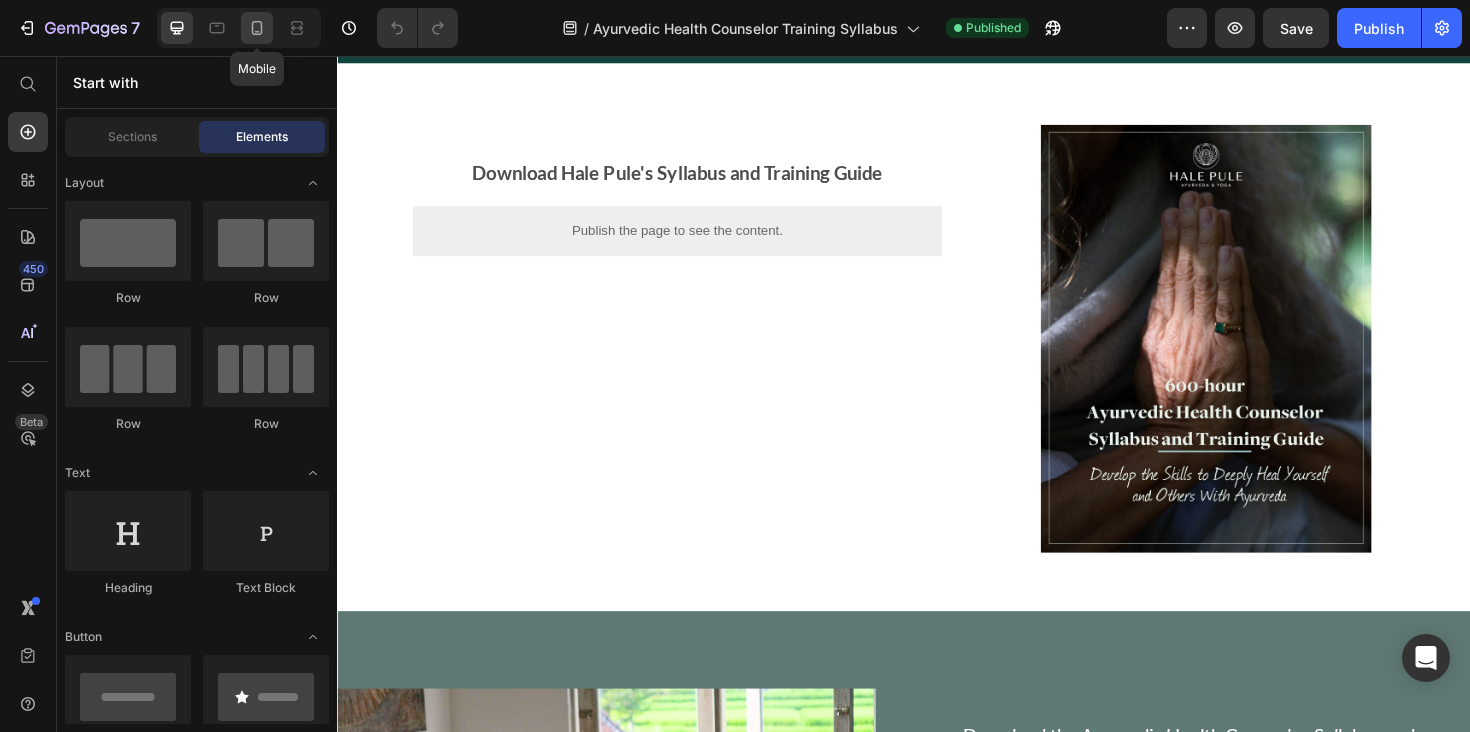 click 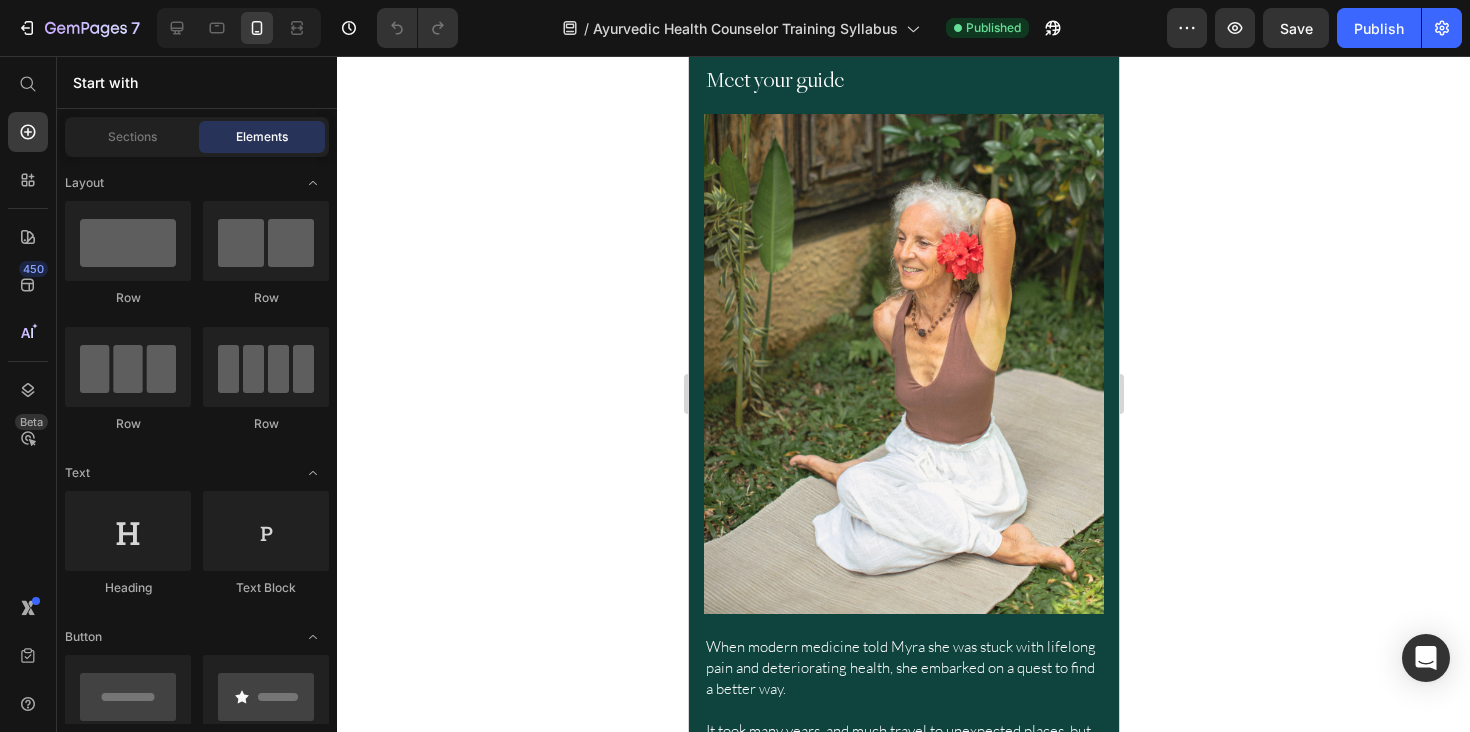 scroll, scrollTop: 1309, scrollLeft: 0, axis: vertical 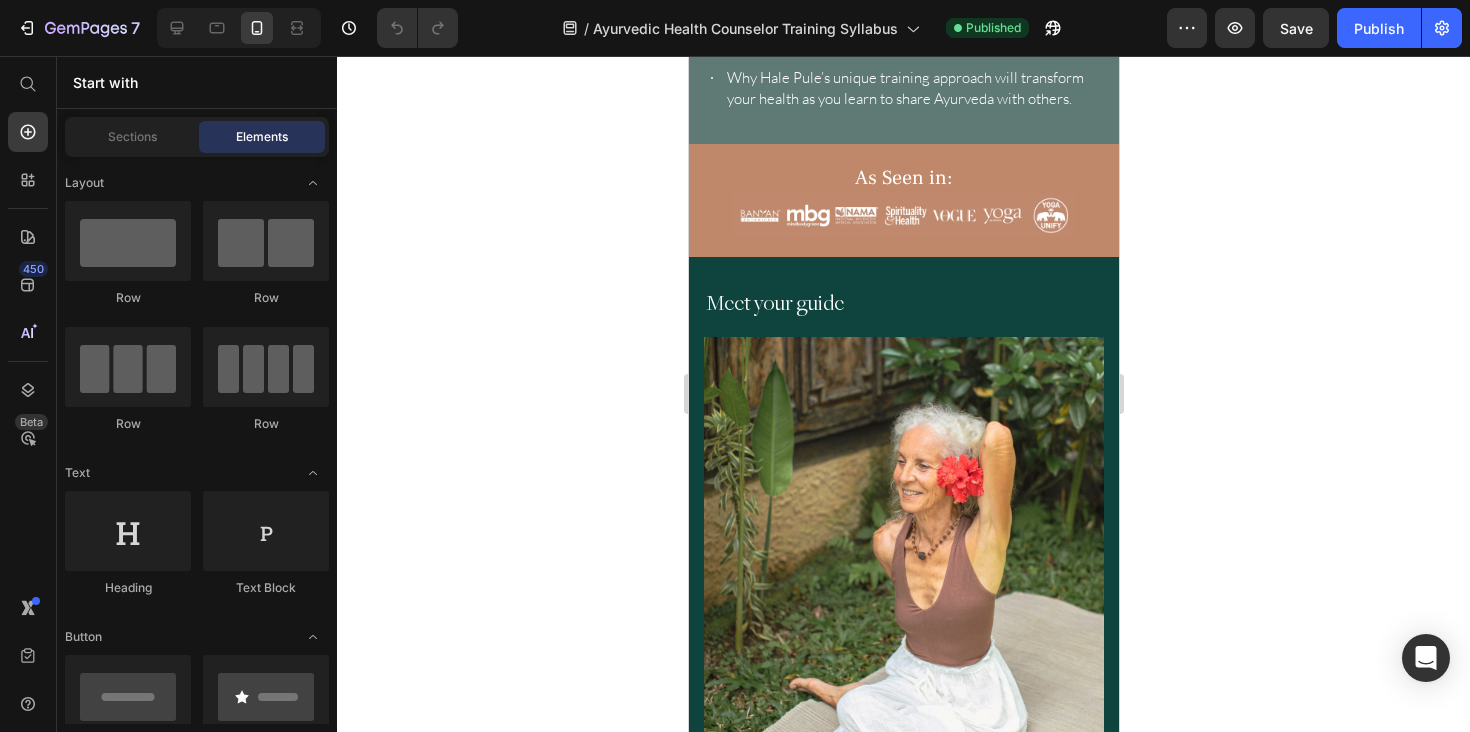 click on "7  Version history  /  Ayurvedic Health Counselor Training Syllabus Published Preview  Save   Publish" 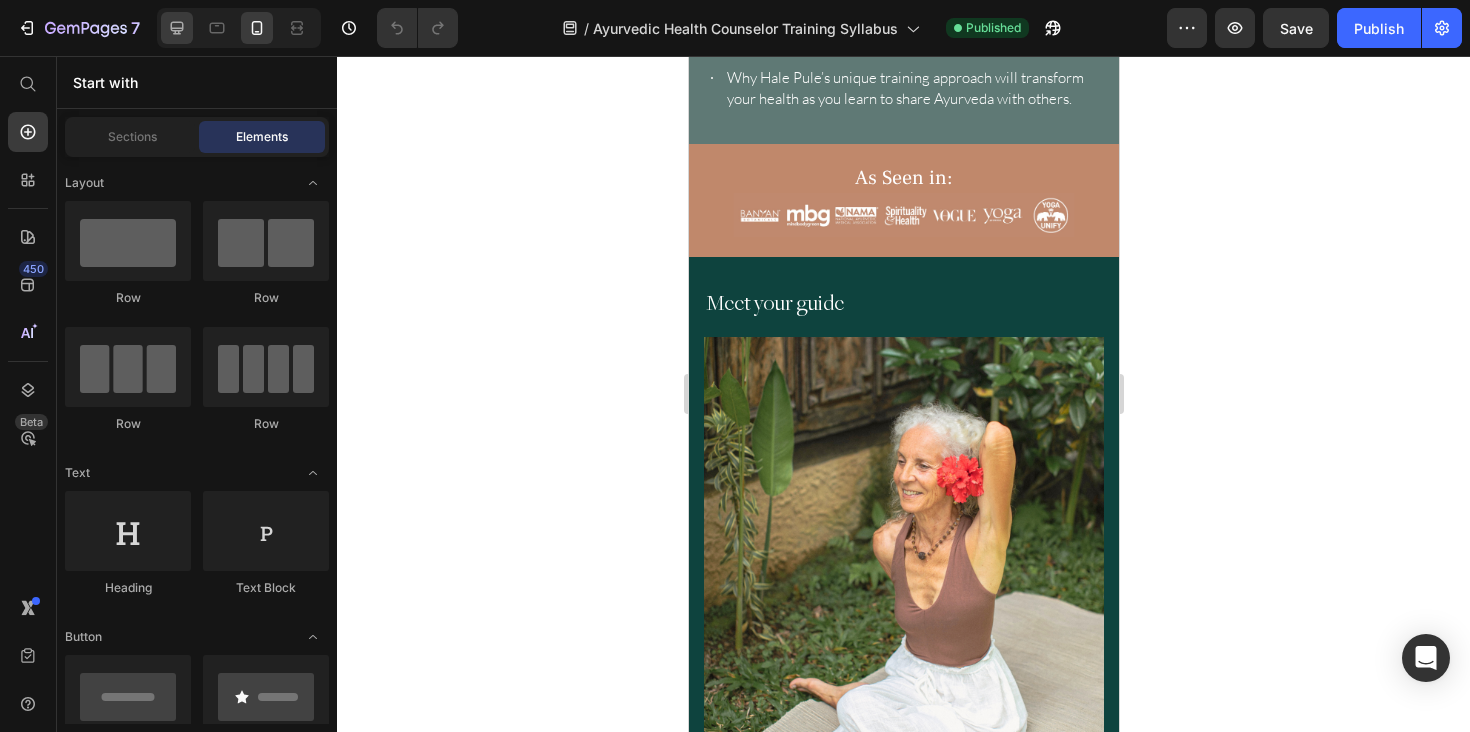 click 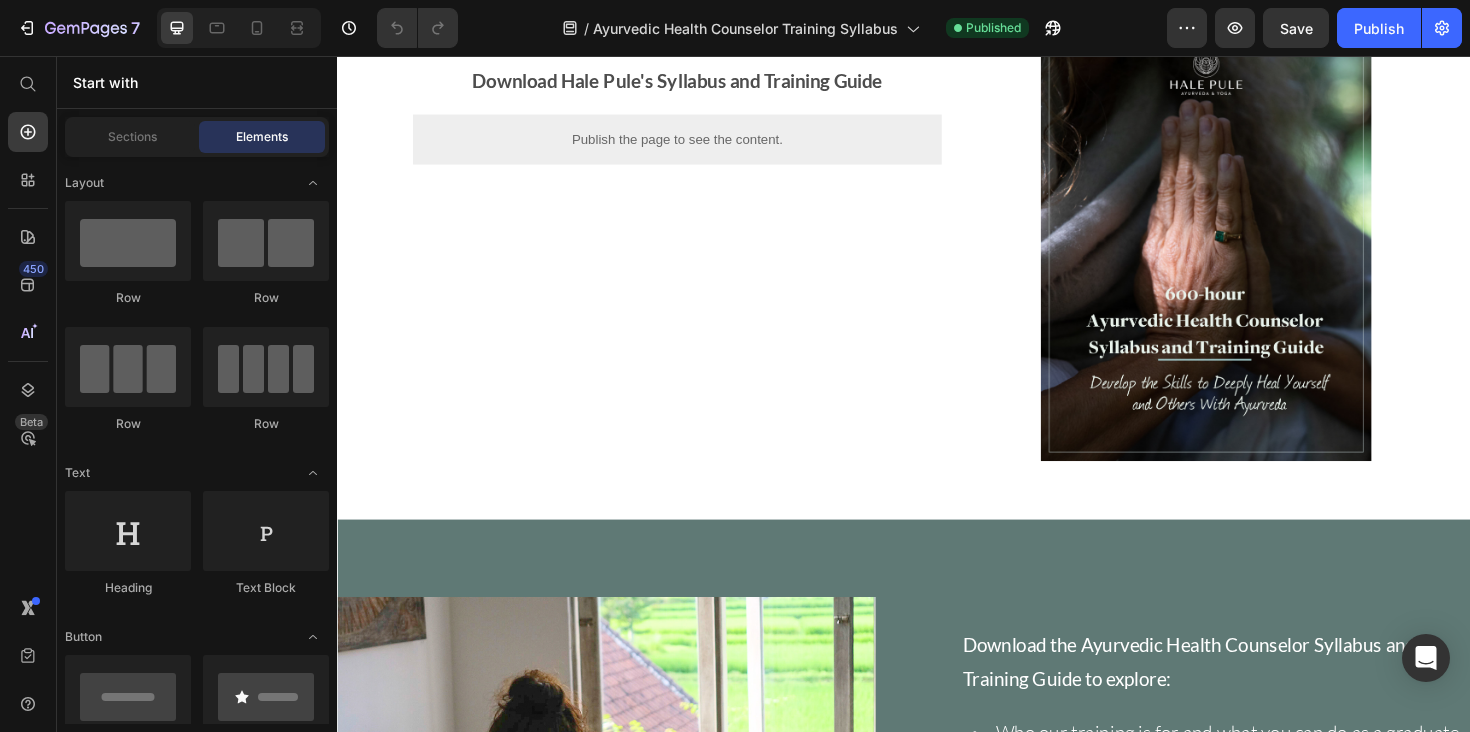 scroll, scrollTop: 0, scrollLeft: 0, axis: both 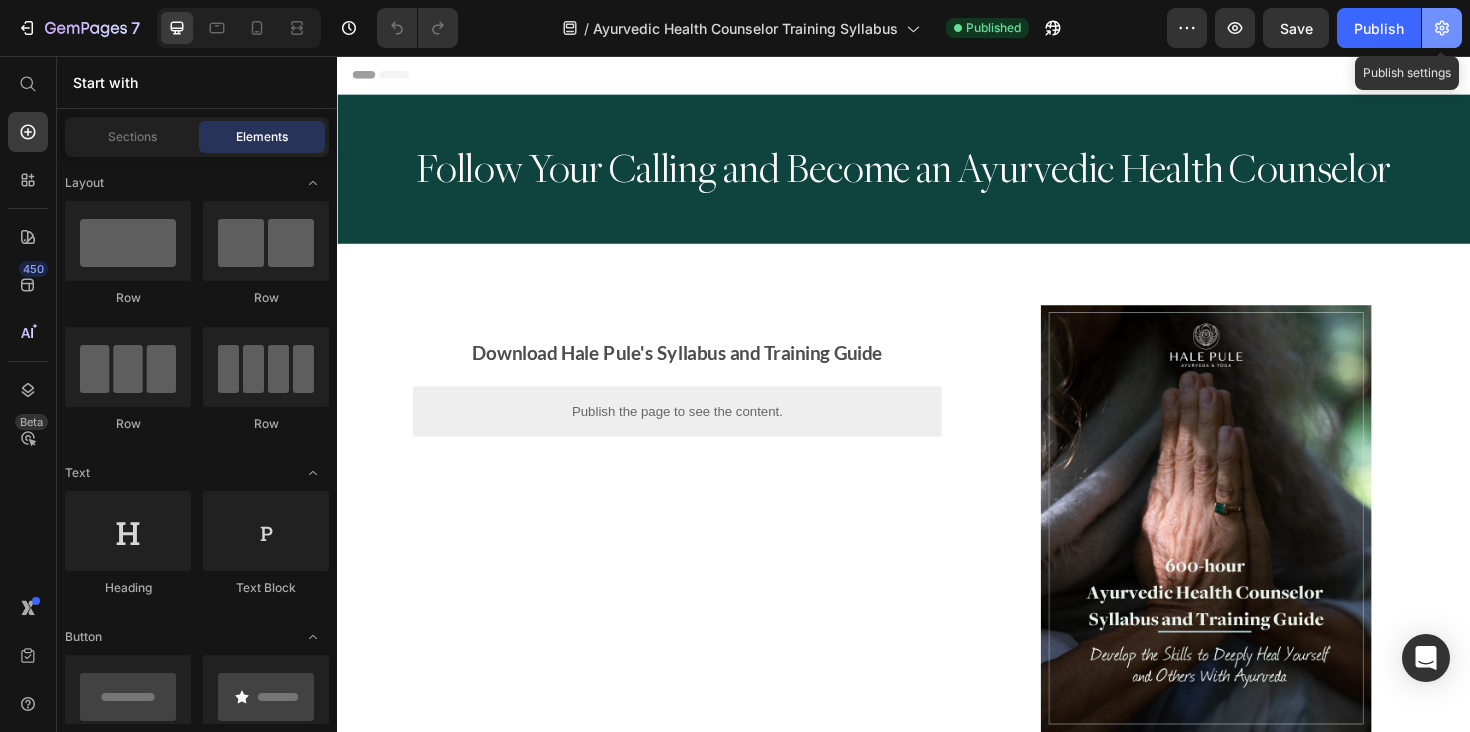 click 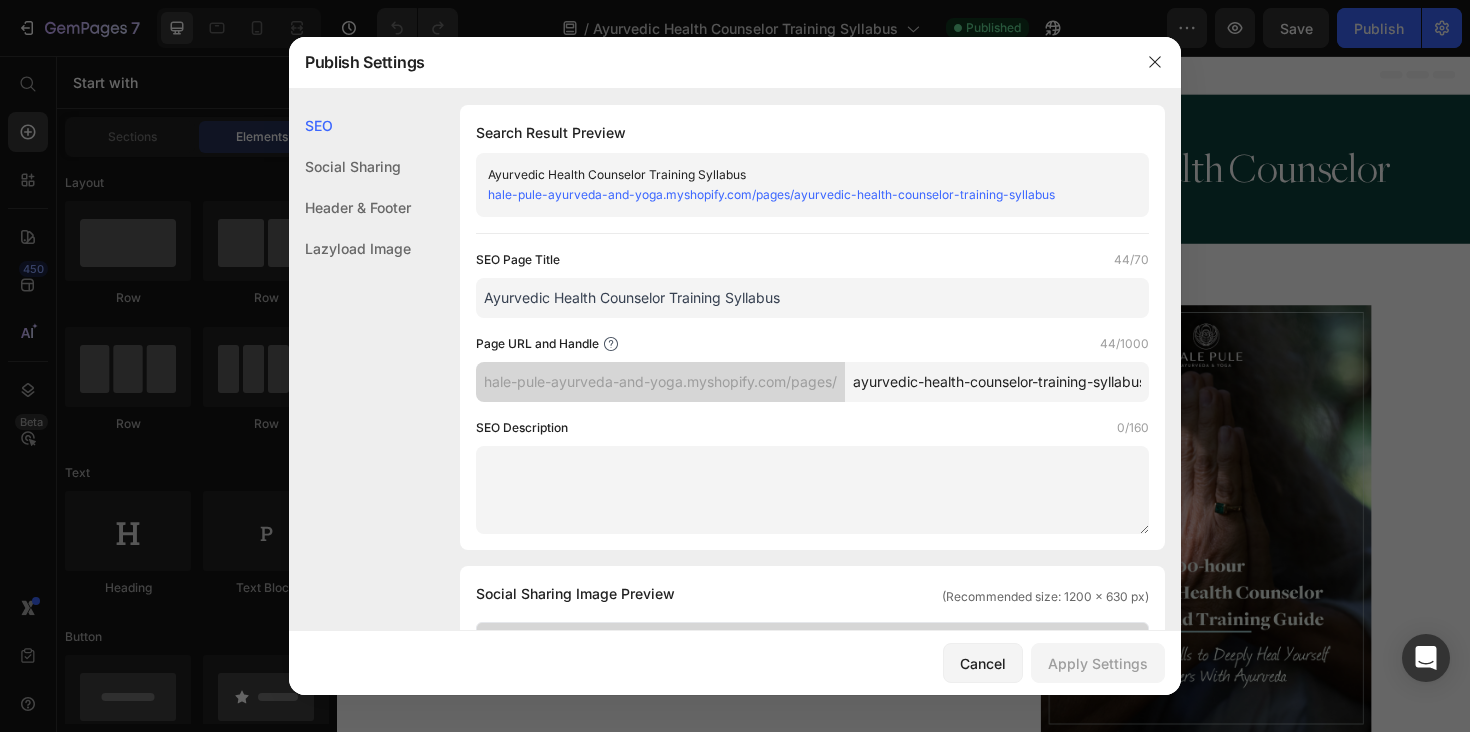 click on "ayurvedic-health-counselor-training-syllabus" at bounding box center (997, 382) 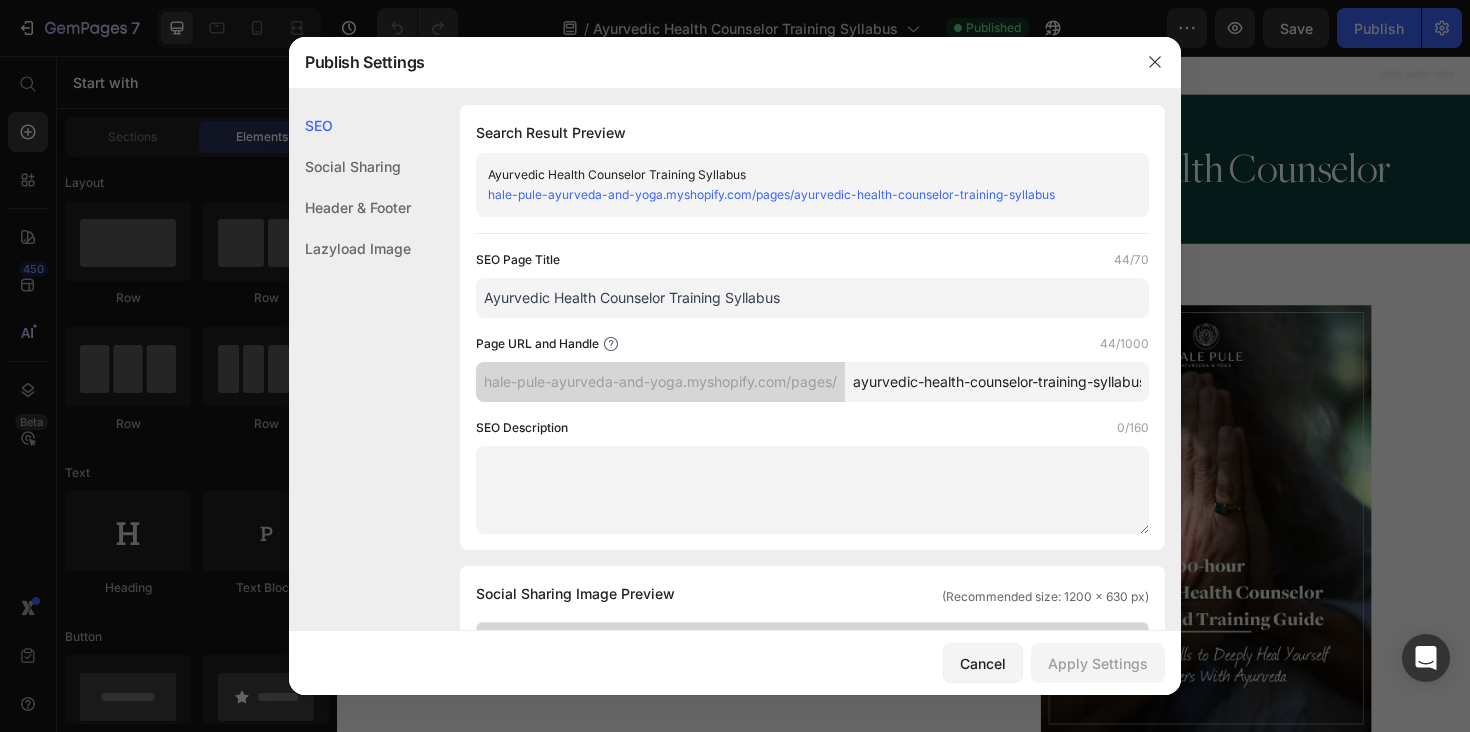 scroll, scrollTop: 0, scrollLeft: 16, axis: horizontal 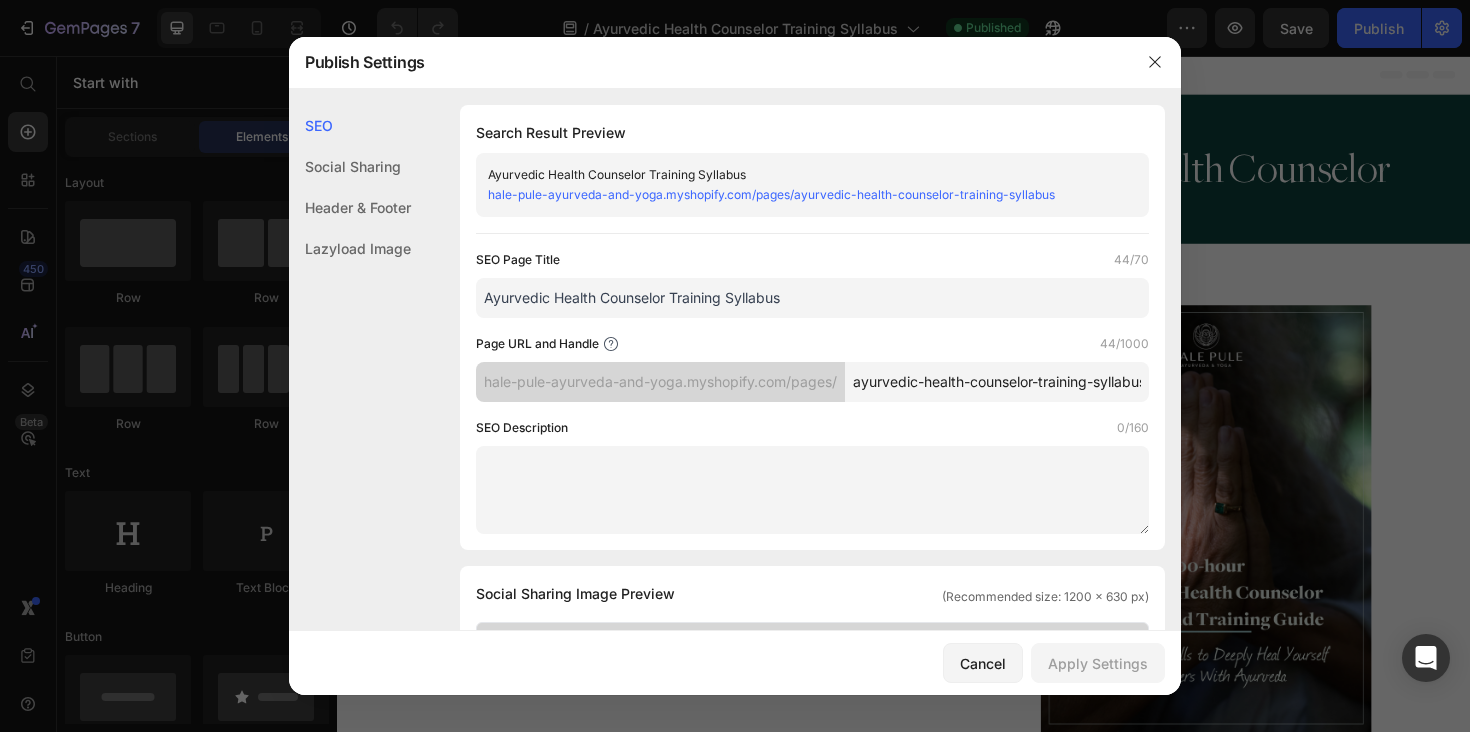 click at bounding box center [735, 366] 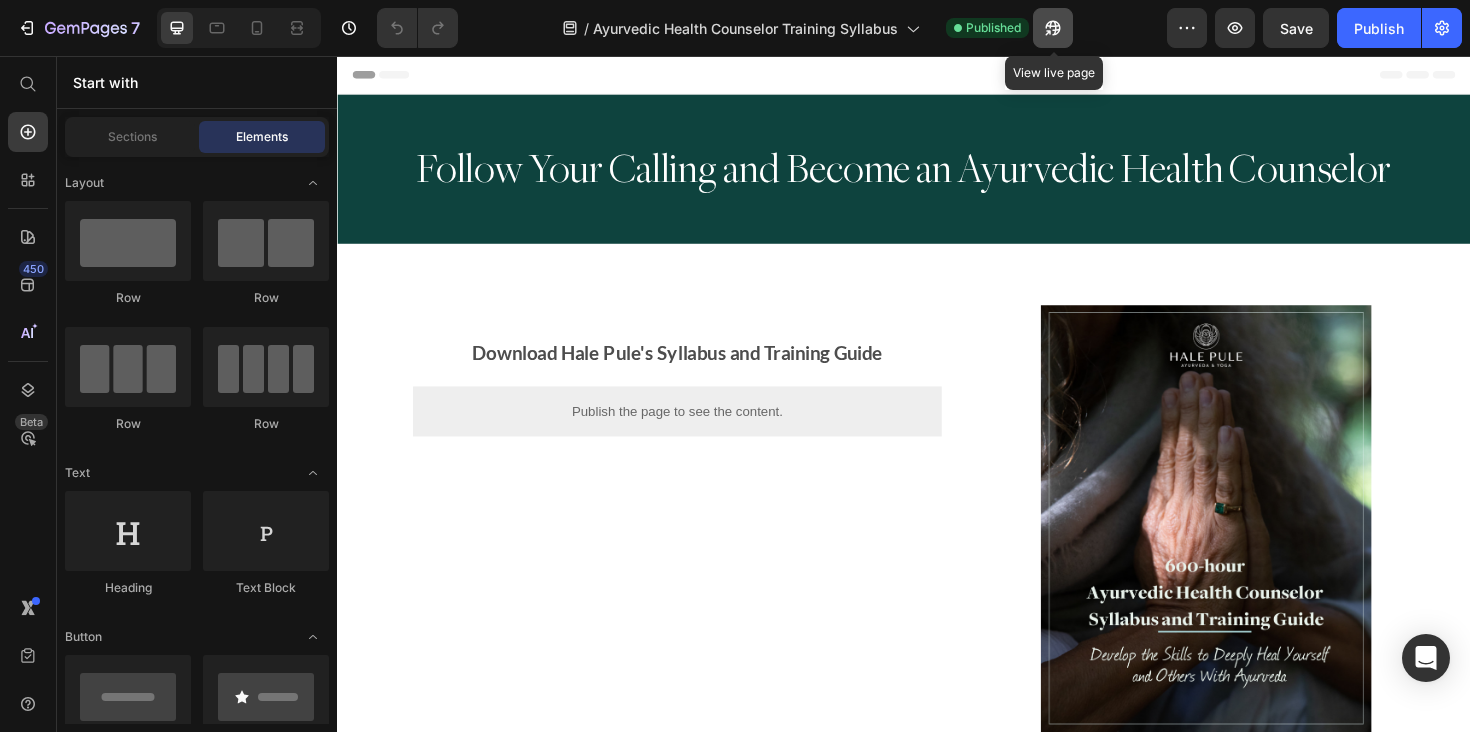 click 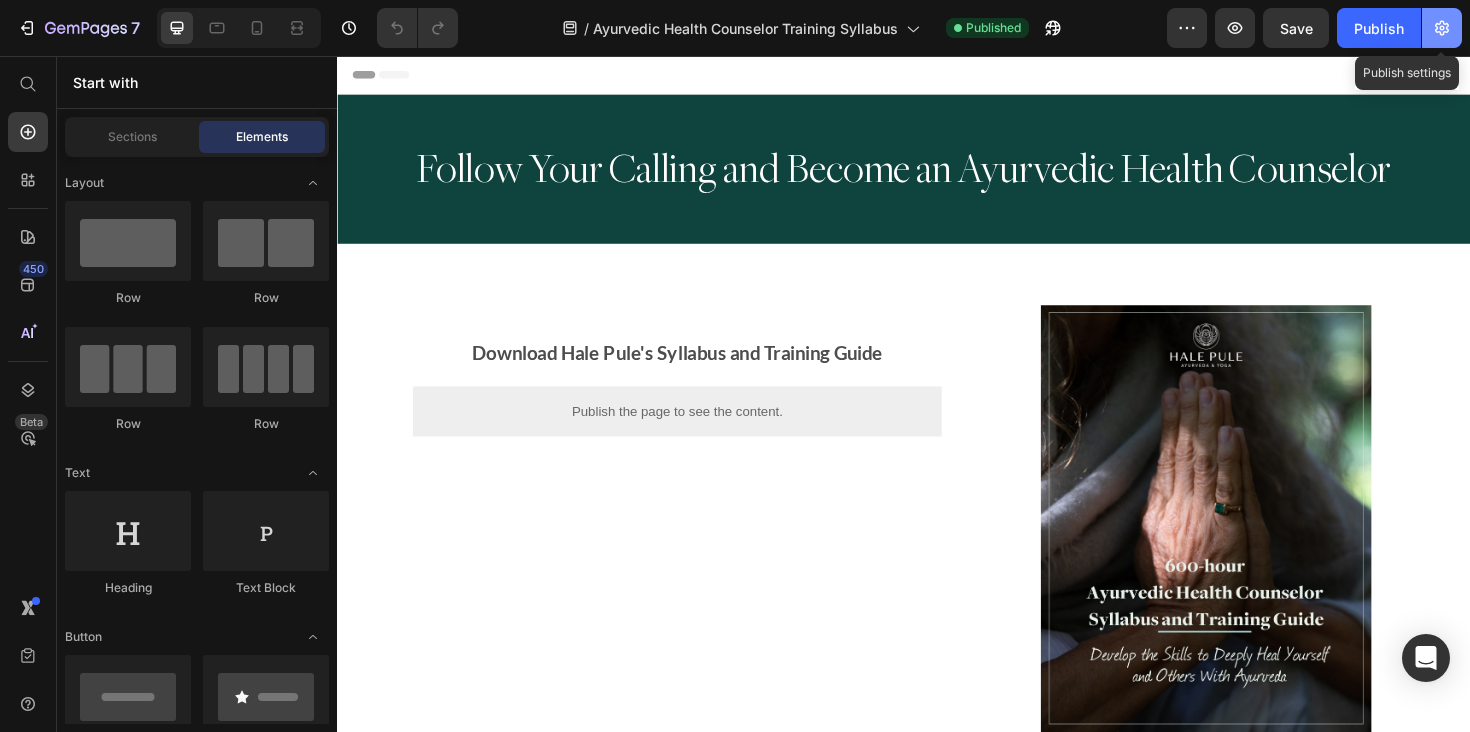 click 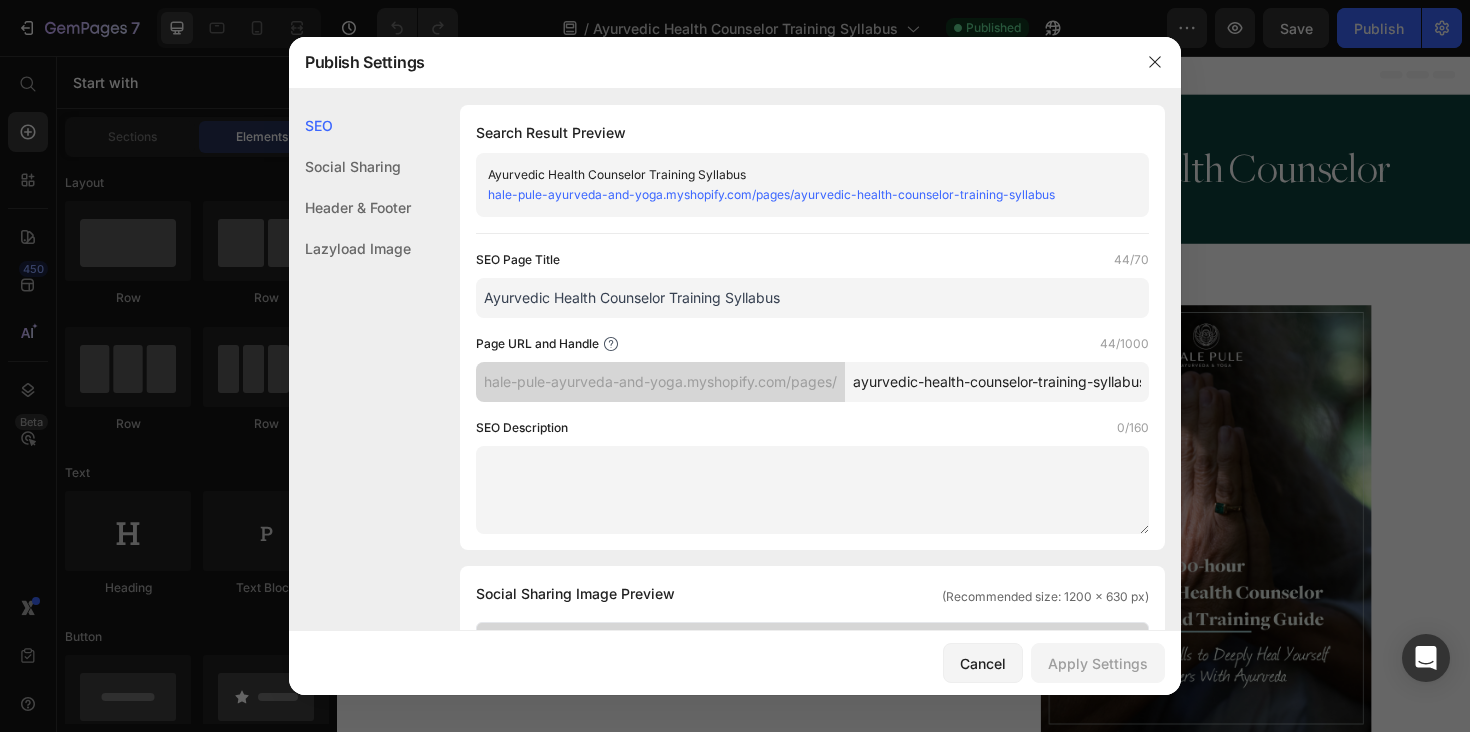 click on "ayurvedic-health-counselor-training-syllabus" at bounding box center (997, 382) 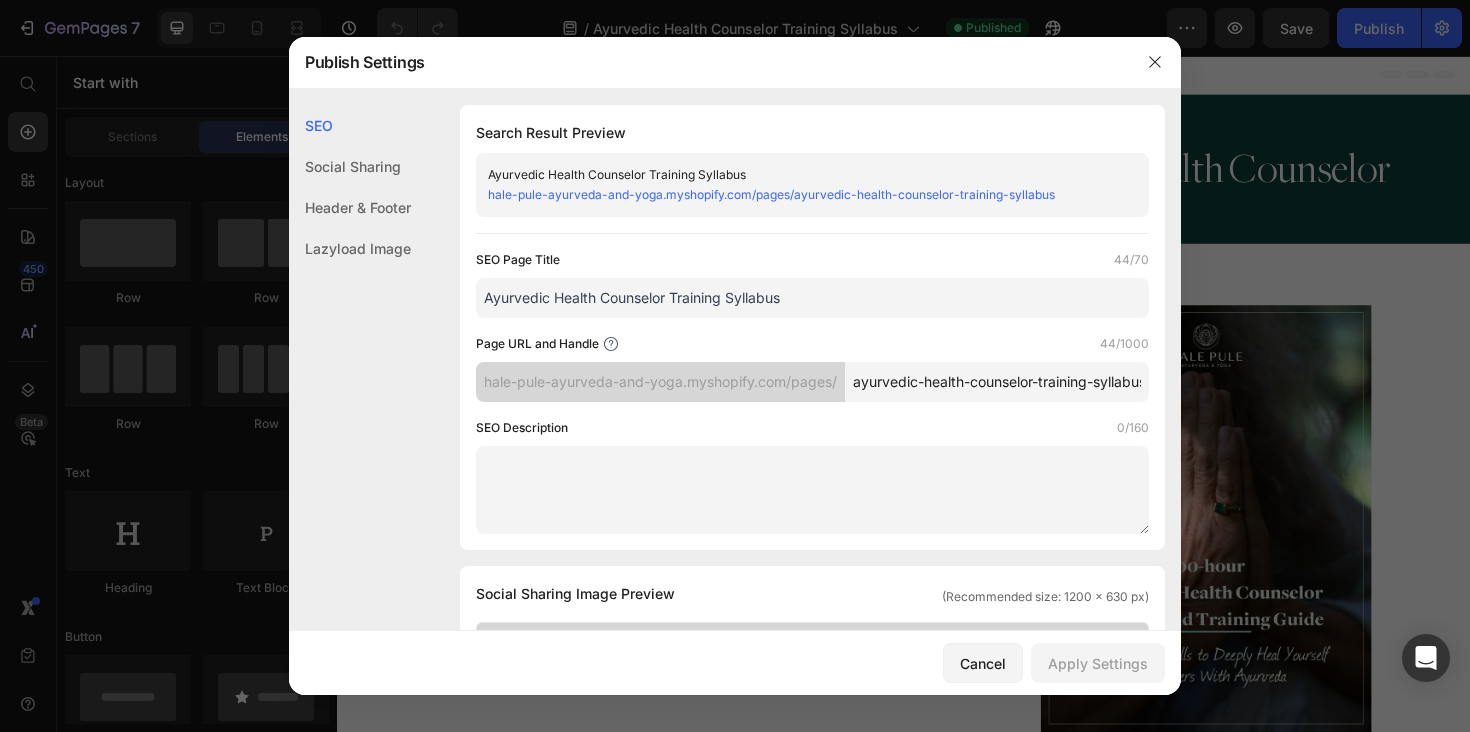 click at bounding box center [735, 366] 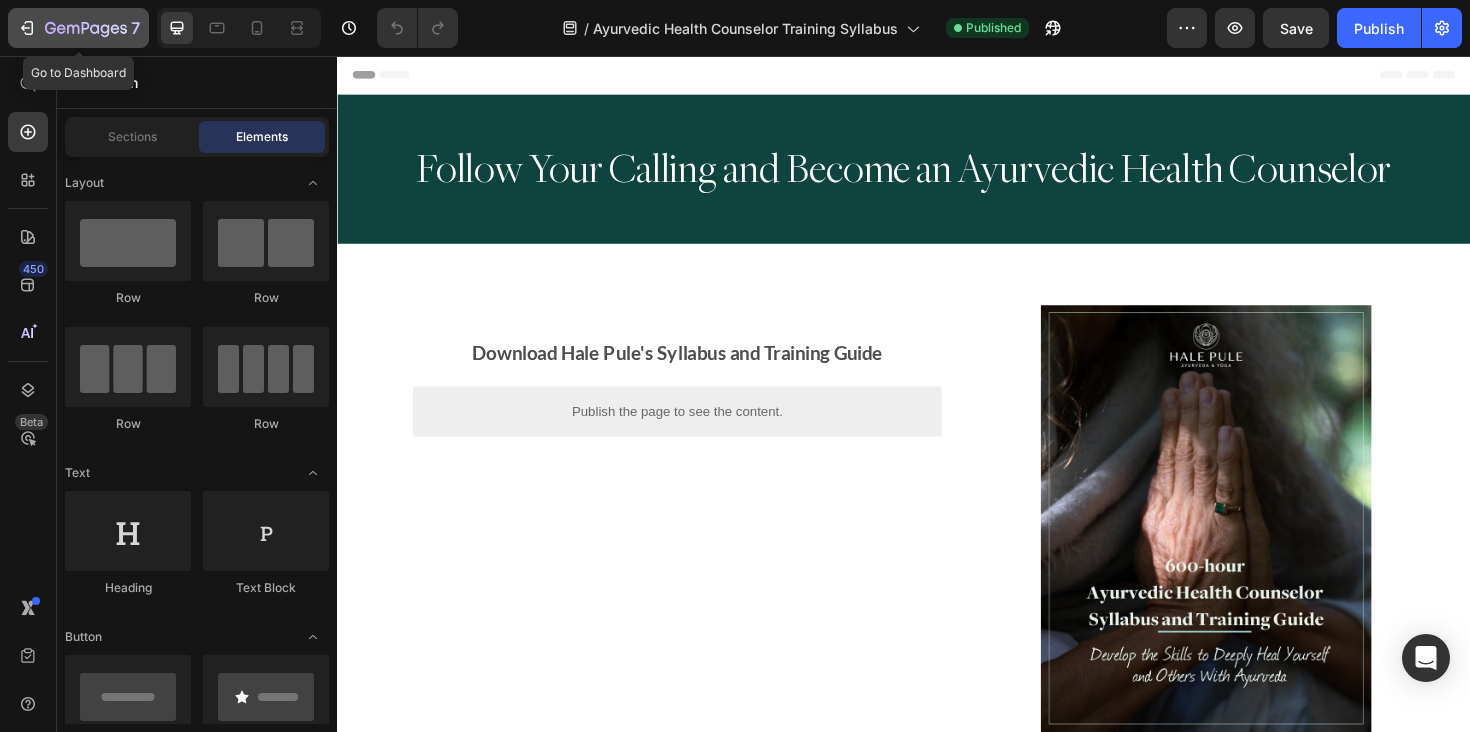 click 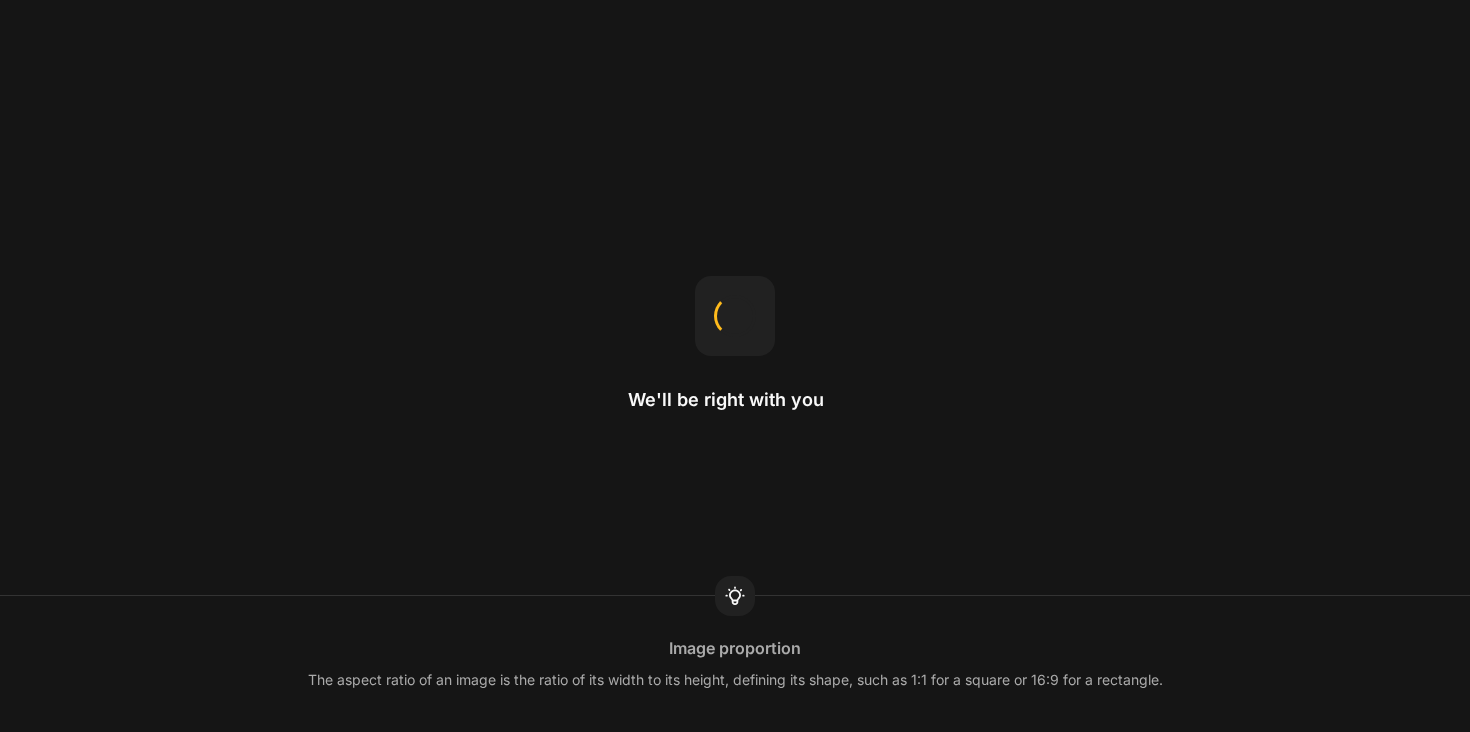 scroll, scrollTop: 0, scrollLeft: 0, axis: both 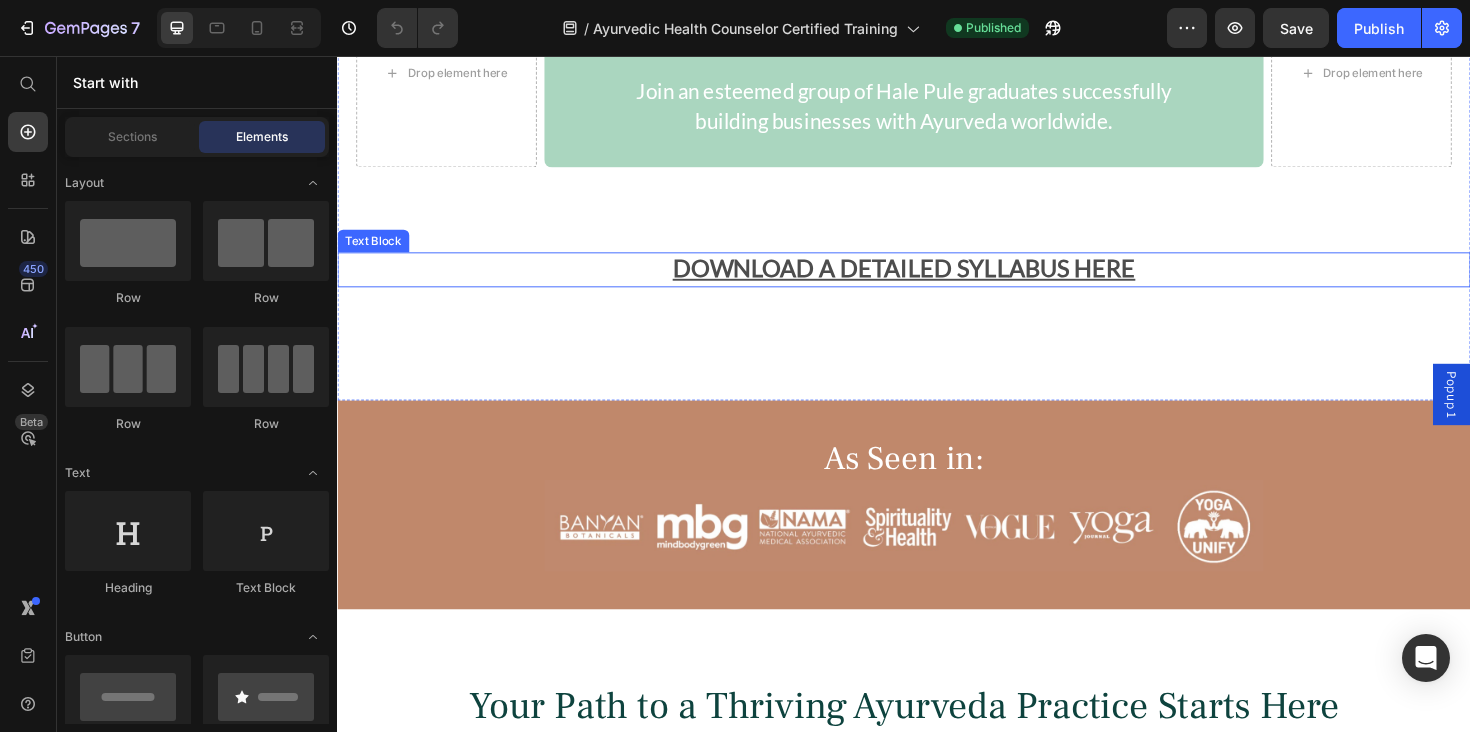 click on "DOWNLOAD A DETAILED SYLLABUS HERE" at bounding box center (937, 280) 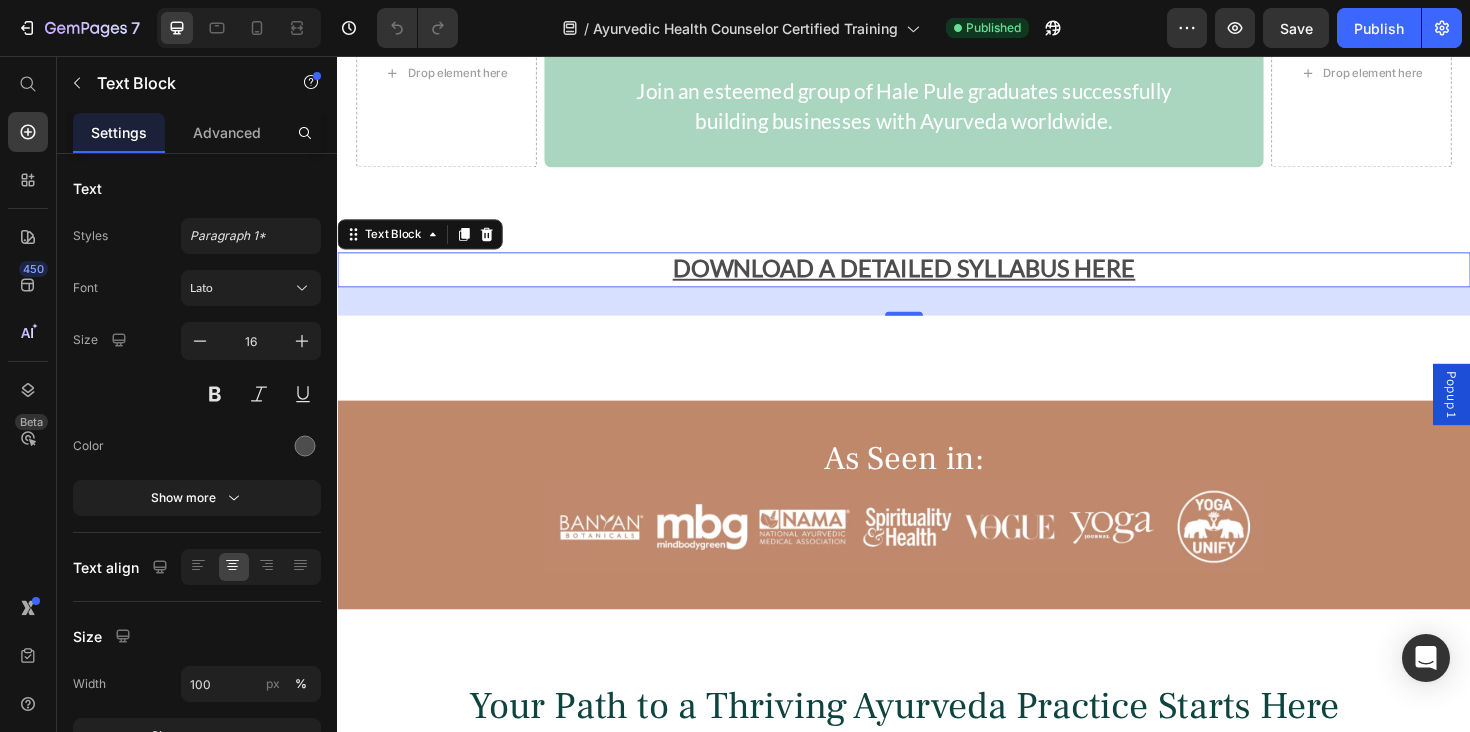click on "DOWNLOAD A DETAILED SYLLABUS HERE" at bounding box center (937, 280) 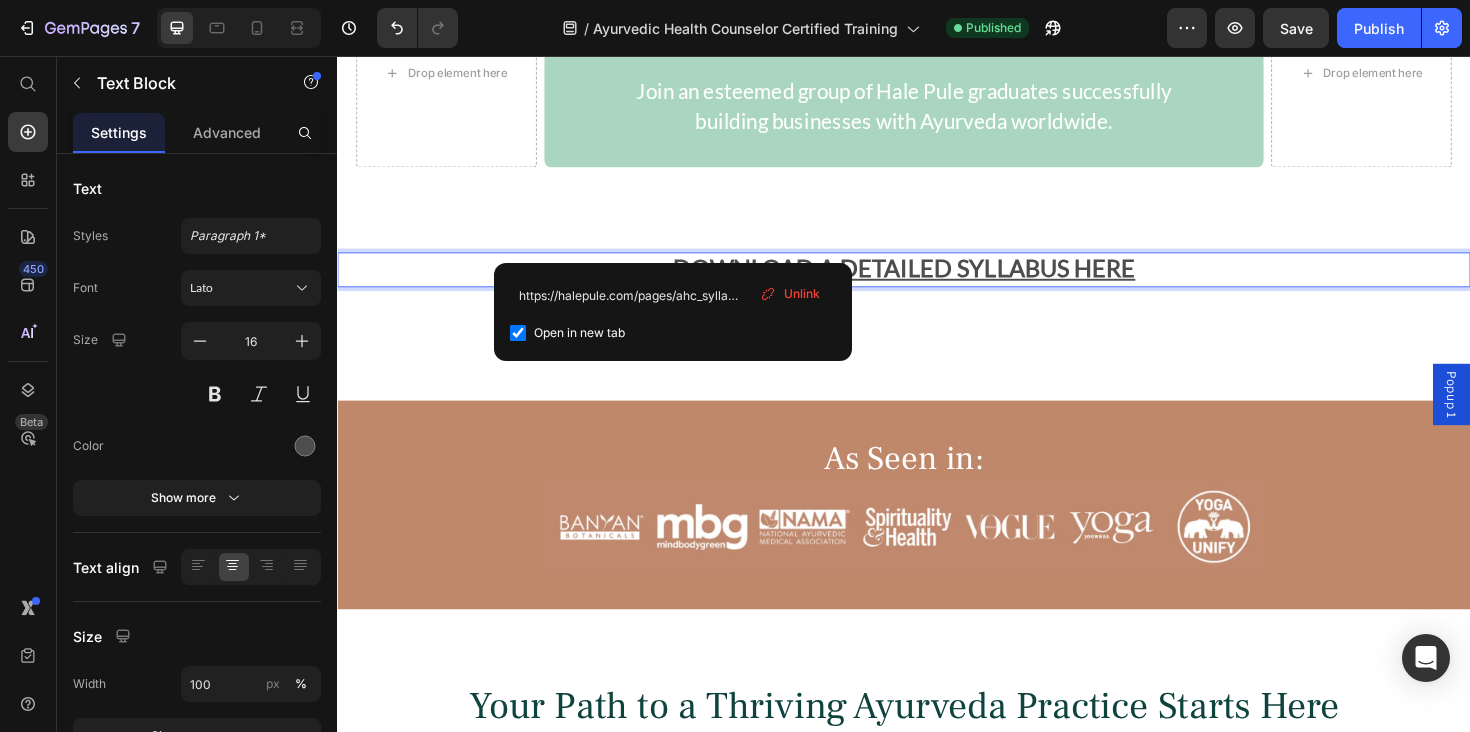 click on "Unlink" at bounding box center [802, 294] 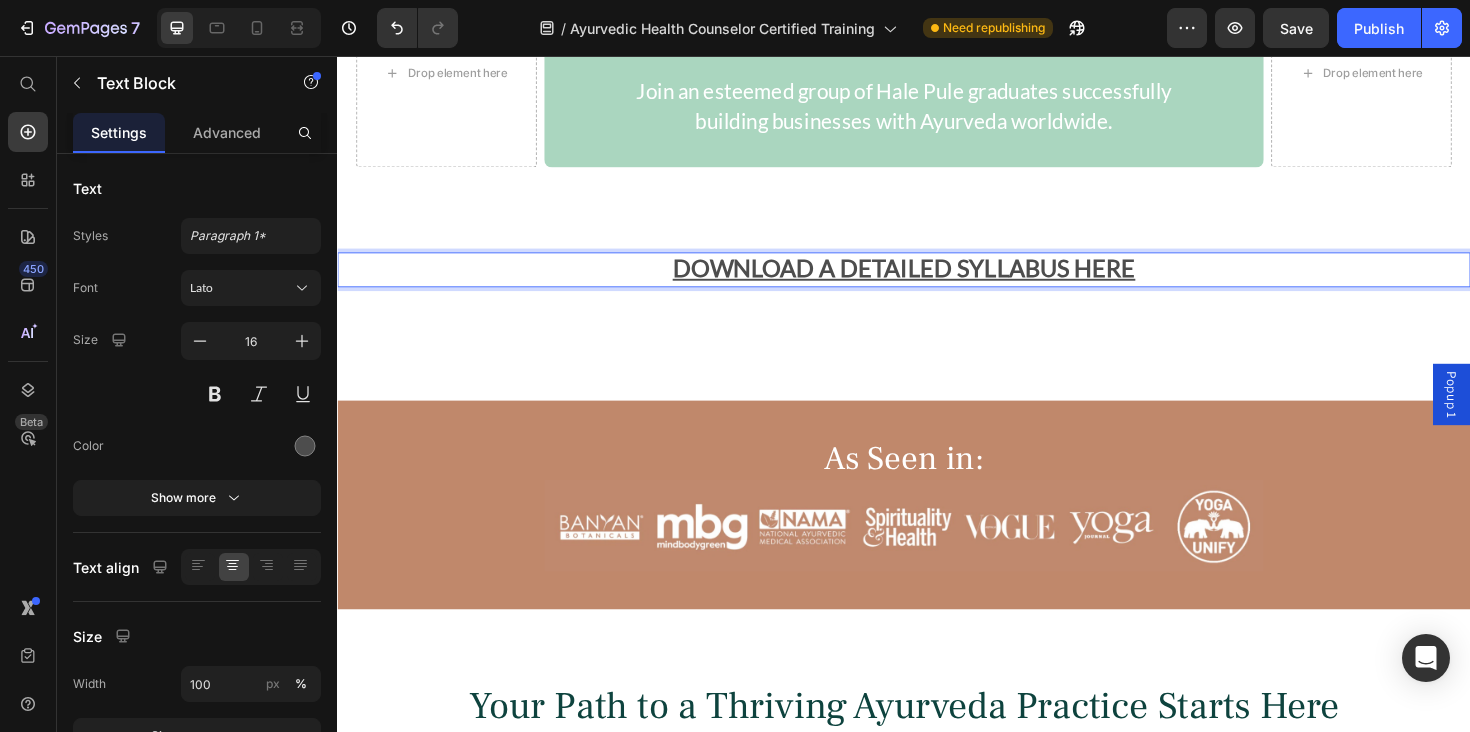 click on "⁠⁠⁠⁠⁠⁠⁠ DOWNLOAD A DETAILED SYLLABUS HERE" at bounding box center [937, 282] 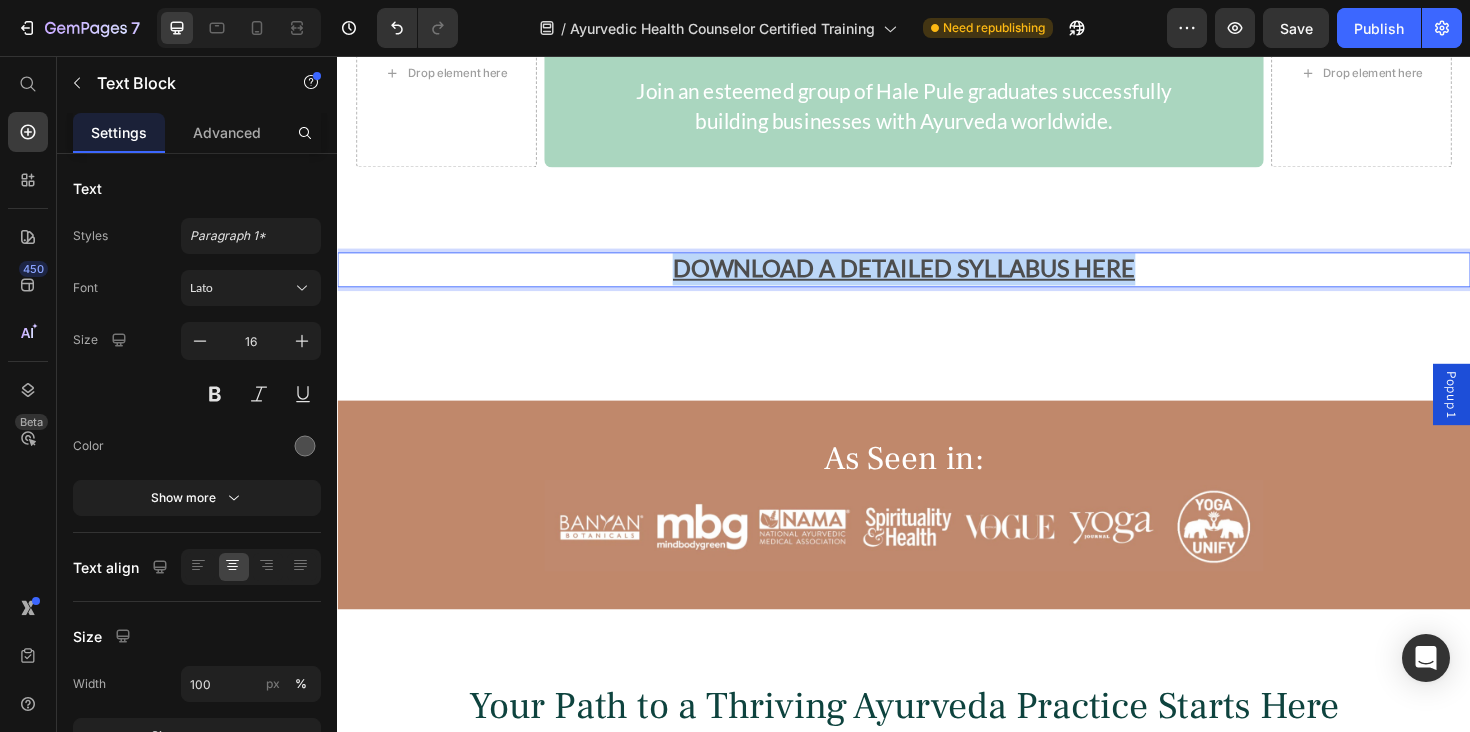 drag, startPoint x: 1186, startPoint y: 248, endPoint x: 699, endPoint y: 247, distance: 487.00104 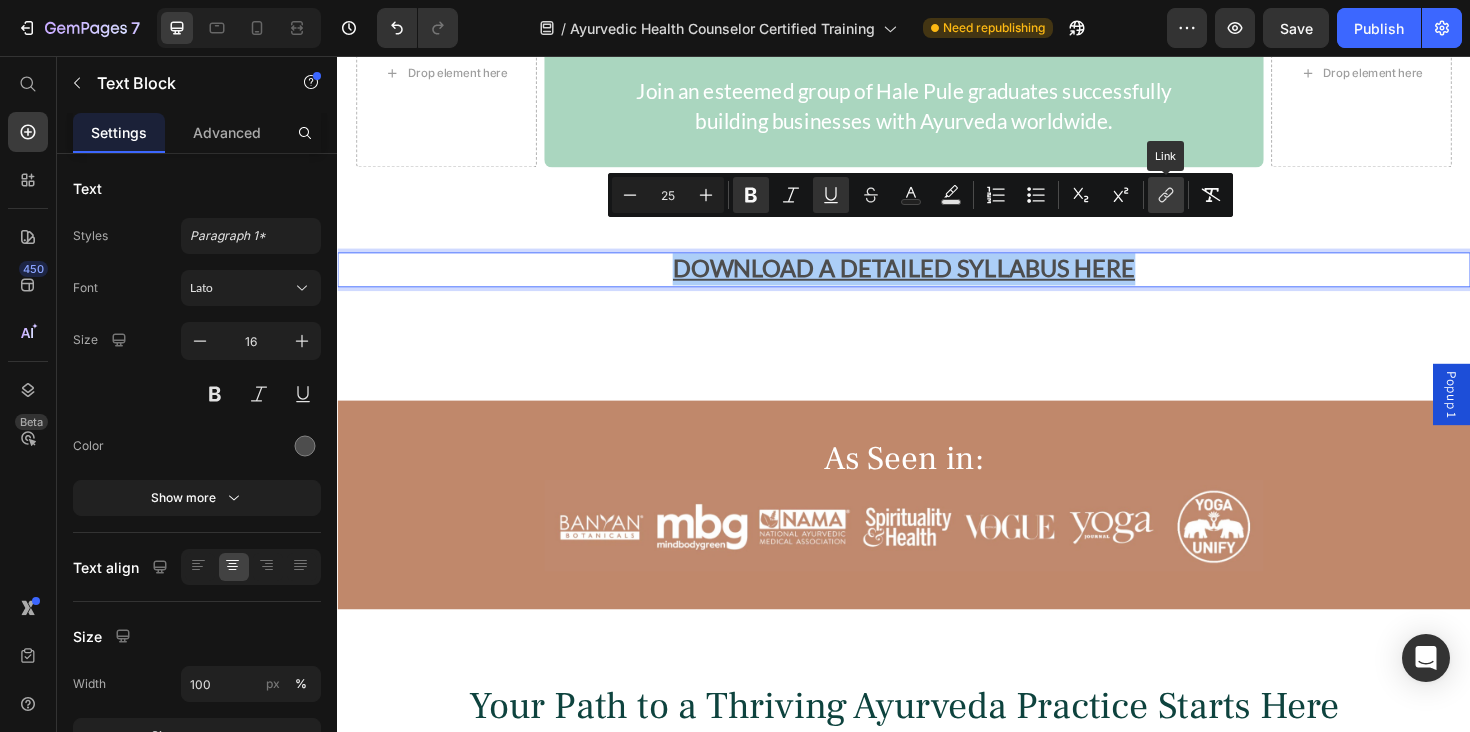 click 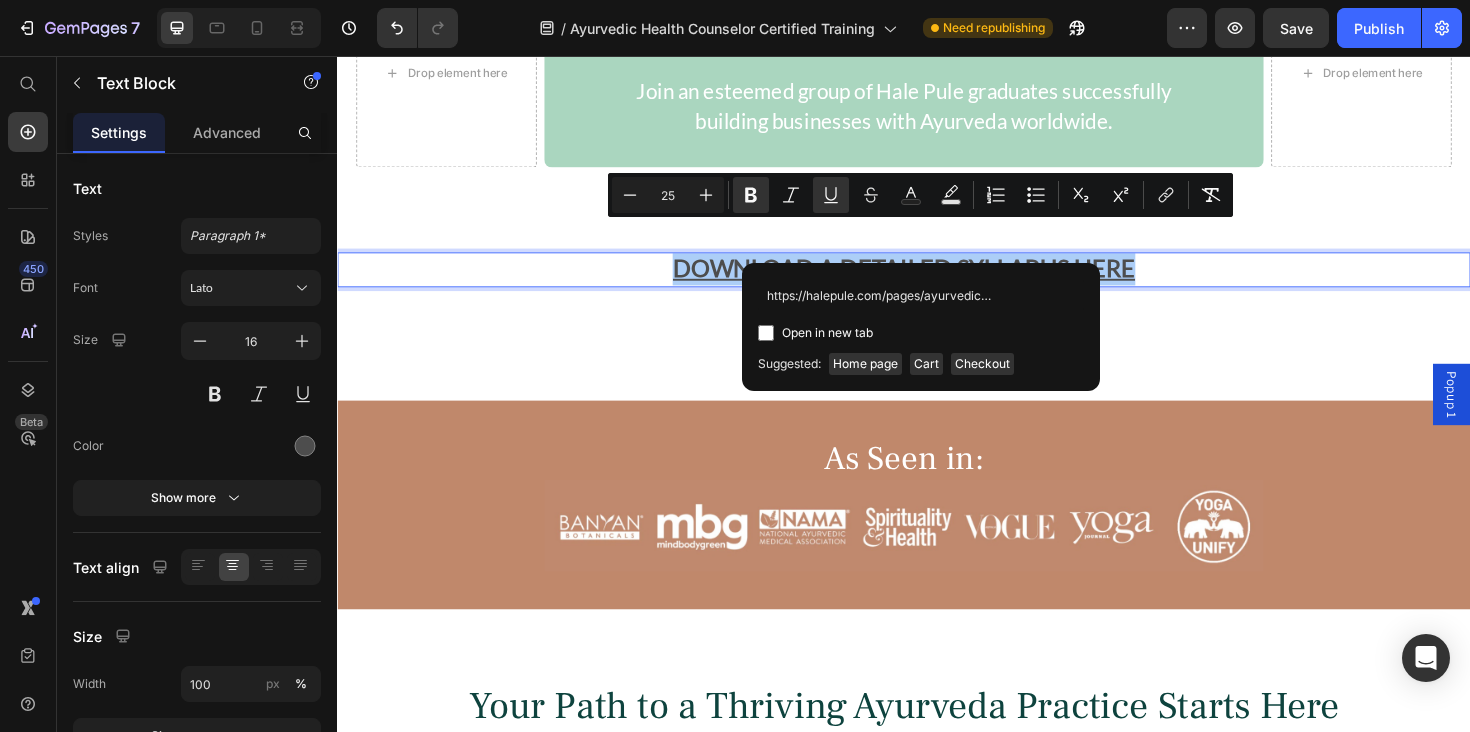 scroll, scrollTop: 0, scrollLeft: 193, axis: horizontal 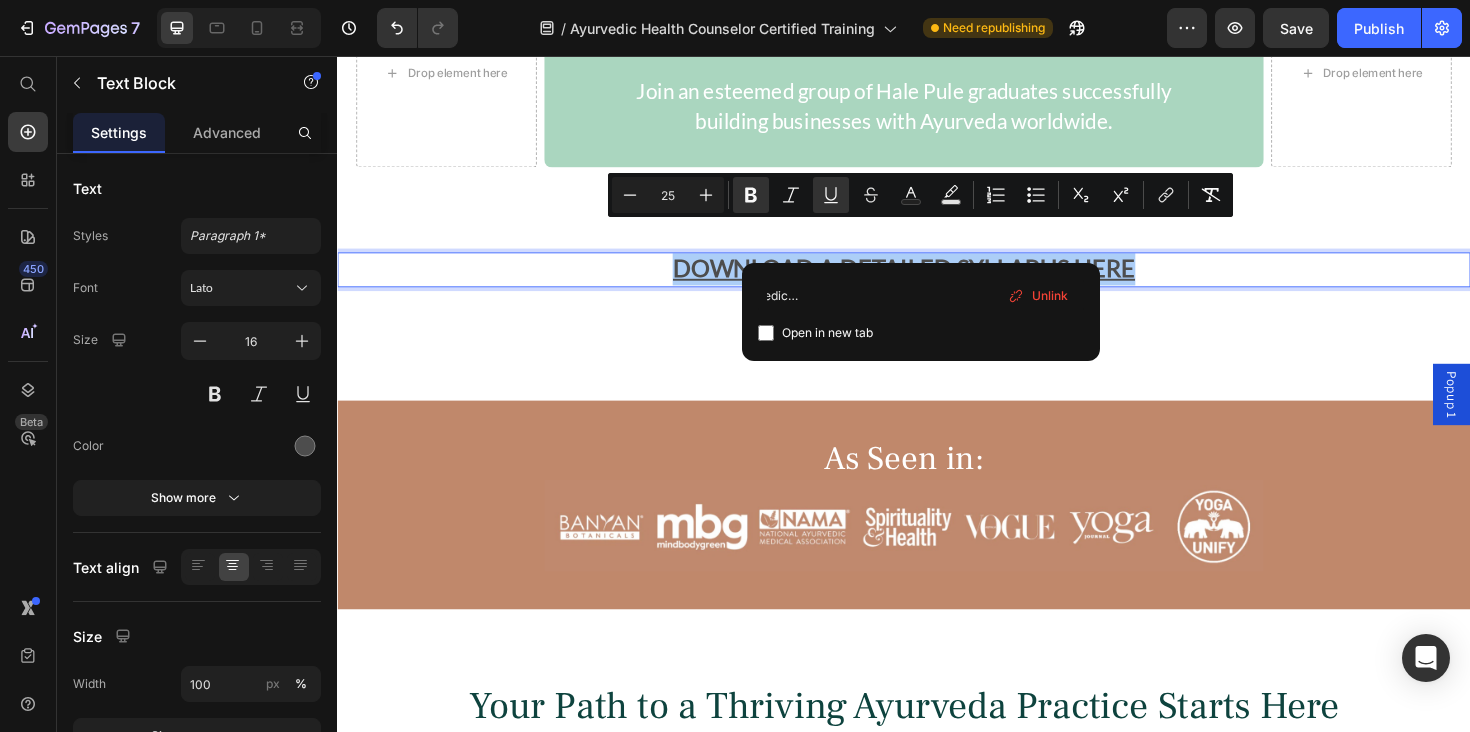 type on "https://halepule.com/pages/ayurvedic-health-counselor-training-syllabus" 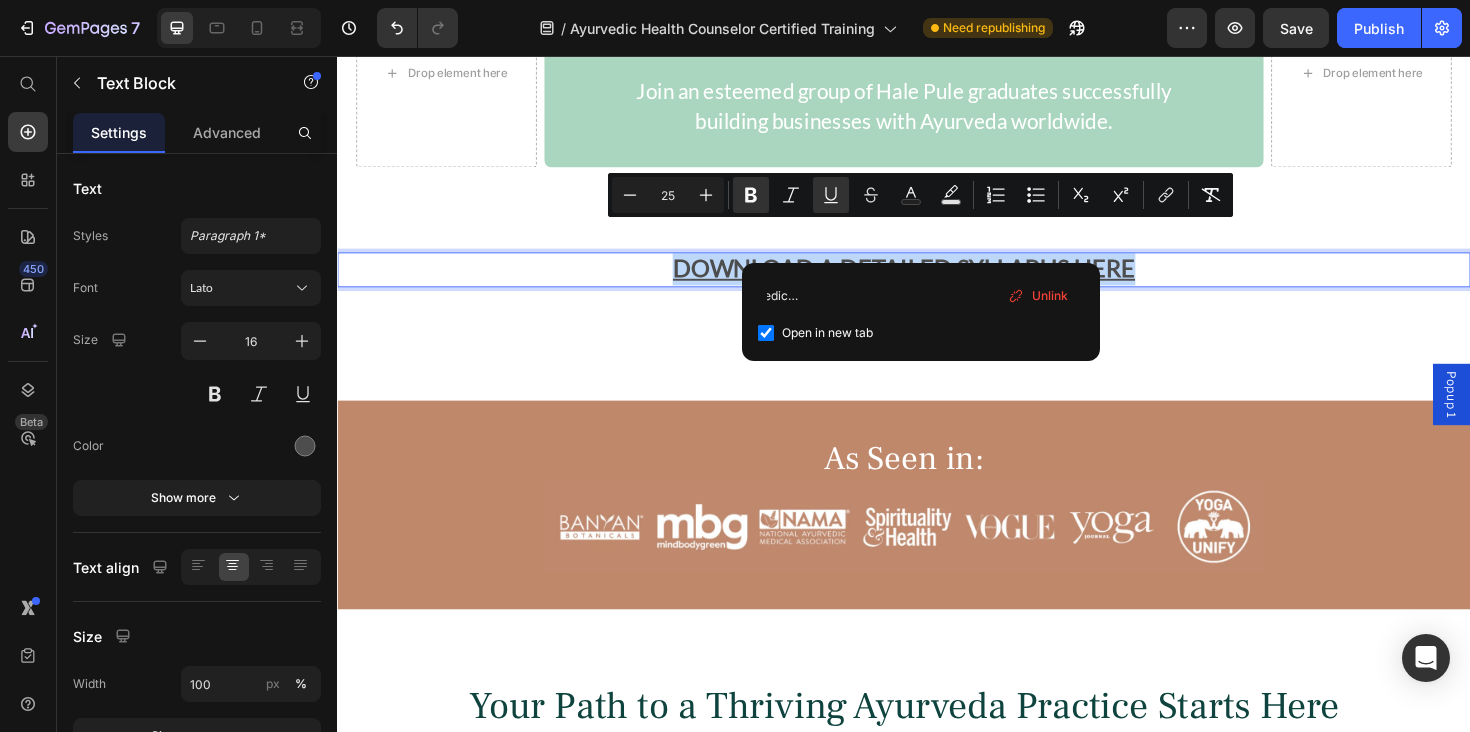 checkbox on "true" 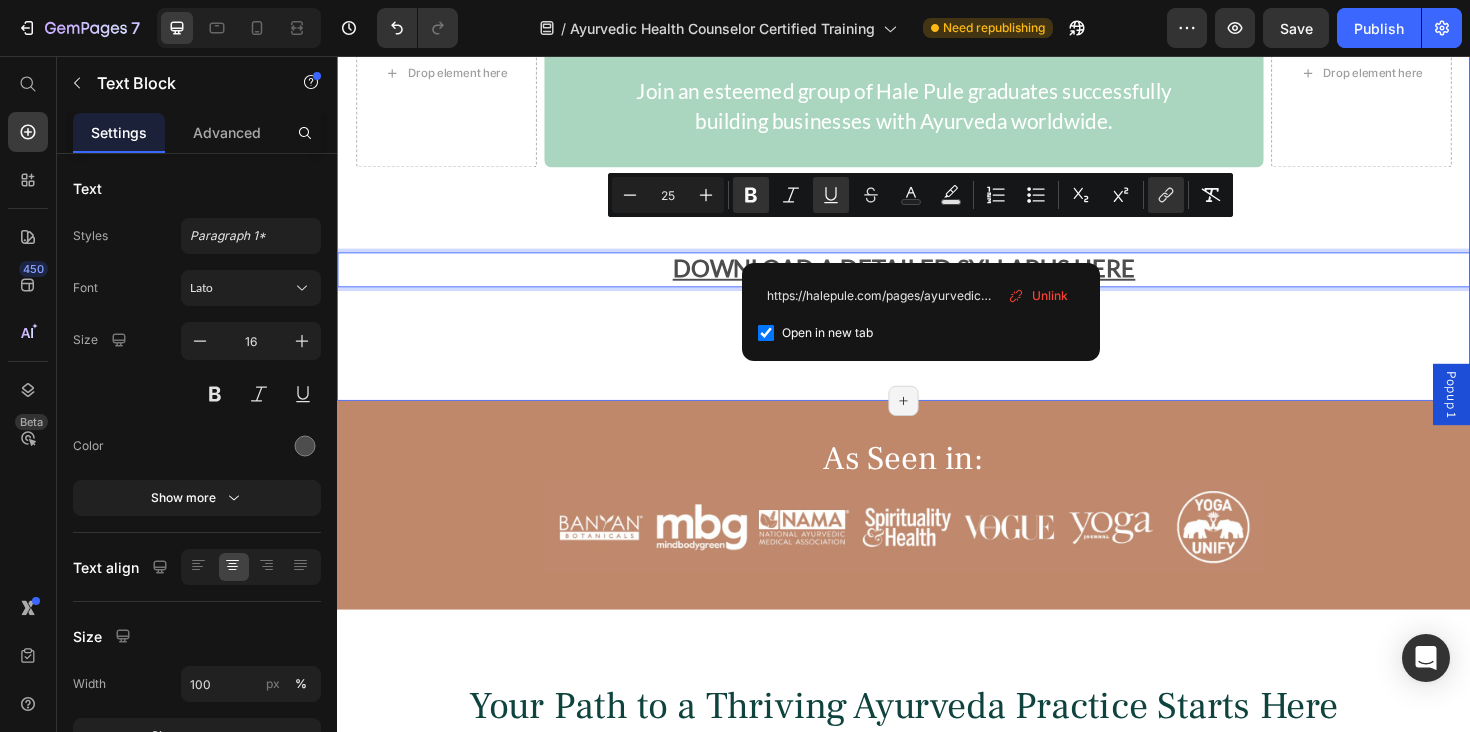 click on "Online Ayurvedic Health  Counselor  Curriculum Overview Heading                Title Line Confidently empower individuals and groups to reverse disease and live healthy lives using proven  Ayurvedic healing approaches. Text Block How you’ll progress through the training: Text Block 01. Heading Complete our signature client wellness program, Agni Therapy.     Text Block Row 02. Heading Experience an Ayurvedic health consultation with one of our trained and certified health counselors.   Text Block Row 03. Heading Join monthly live group sessions with Myra Lewin including lectures, case studies and Q&A.   Text Block Row Row 04. Heading Receive deep Ayurvedic teachings through [NUMBER] audio and written lessons.     Text Block Row 05. Heading Learn alongside and connect with other students, wellness seekers and your teachers through the Hale Pule Sangha.​ Text Block Row 06. Heading Connect with your personal acharya, or teacher, through written assignments and regular video check-ins. Text Block Row Row 07." at bounding box center [937, -458] 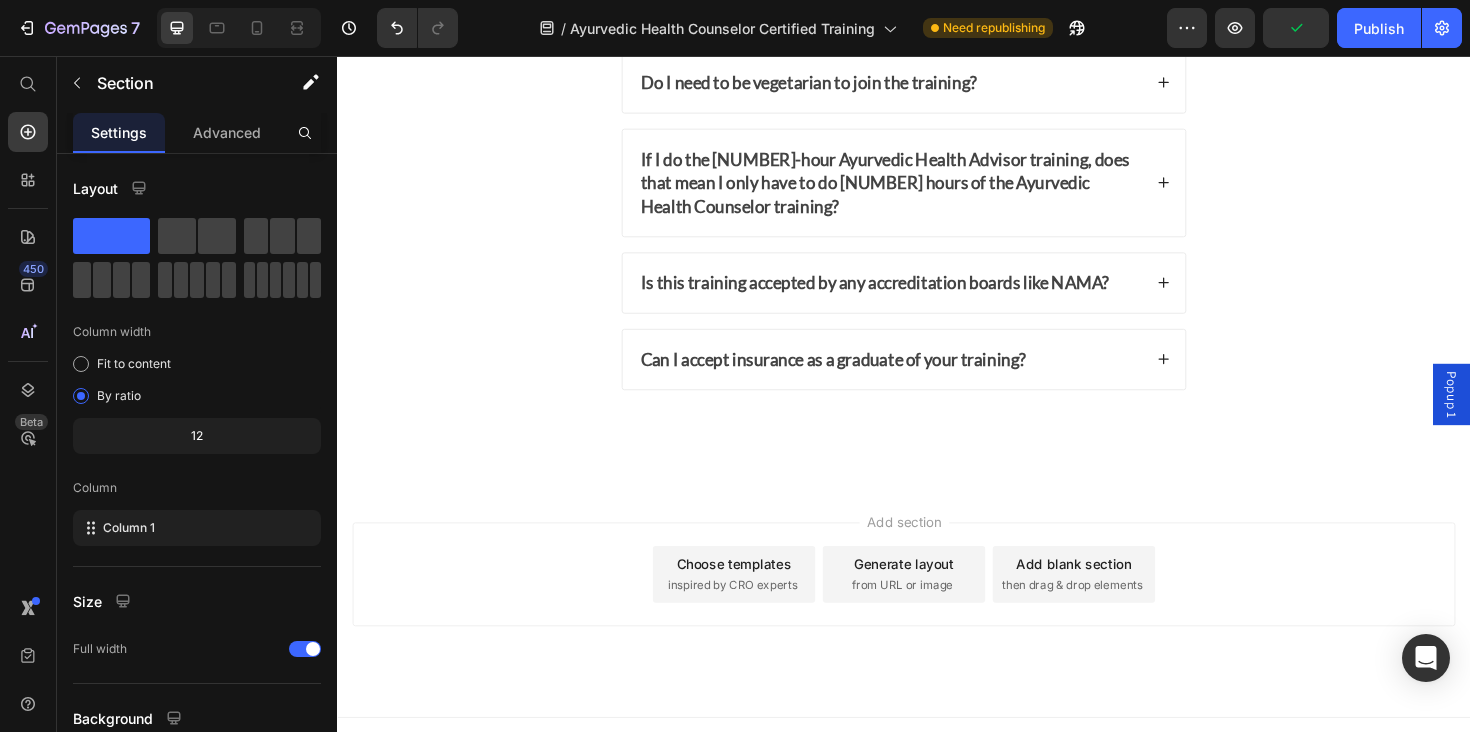 scroll, scrollTop: 15018, scrollLeft: 0, axis: vertical 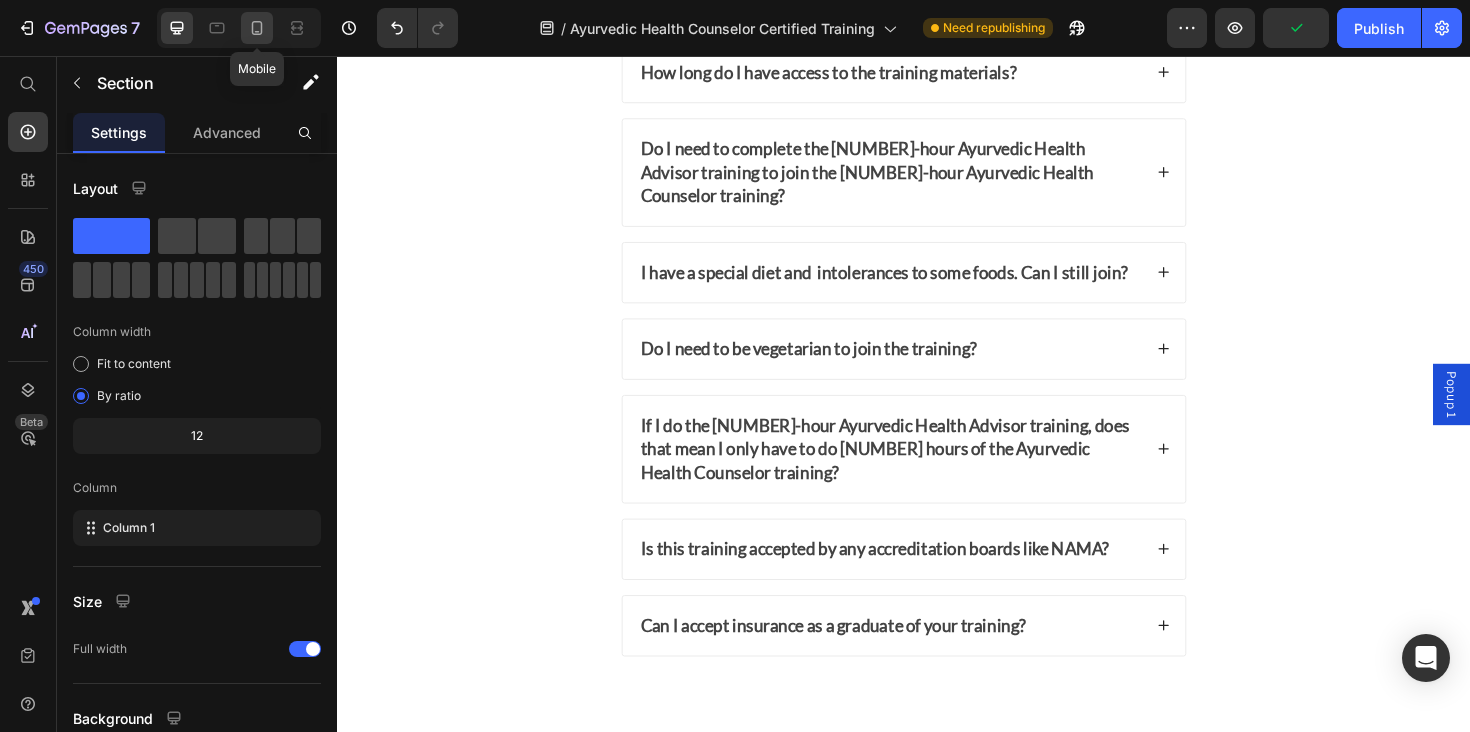 click 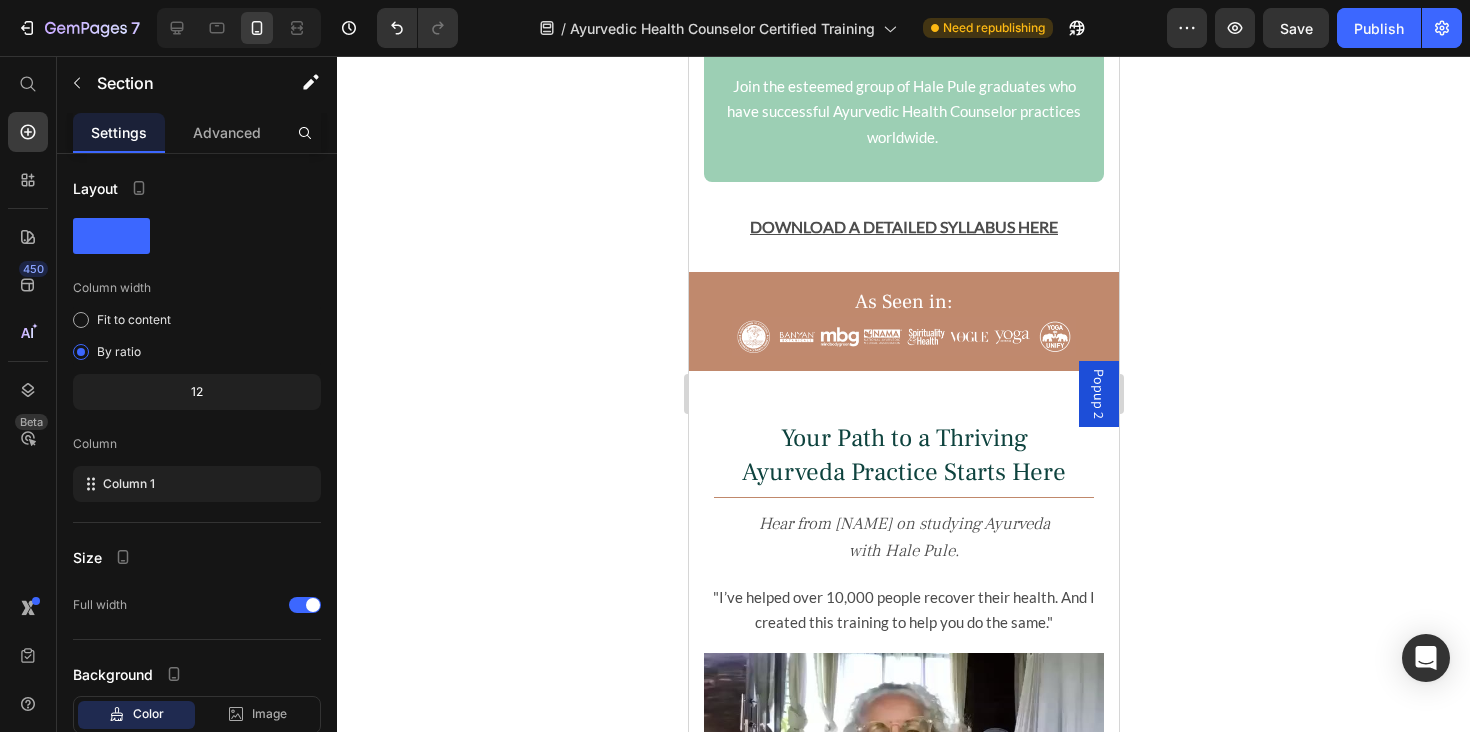 scroll, scrollTop: 4195, scrollLeft: 0, axis: vertical 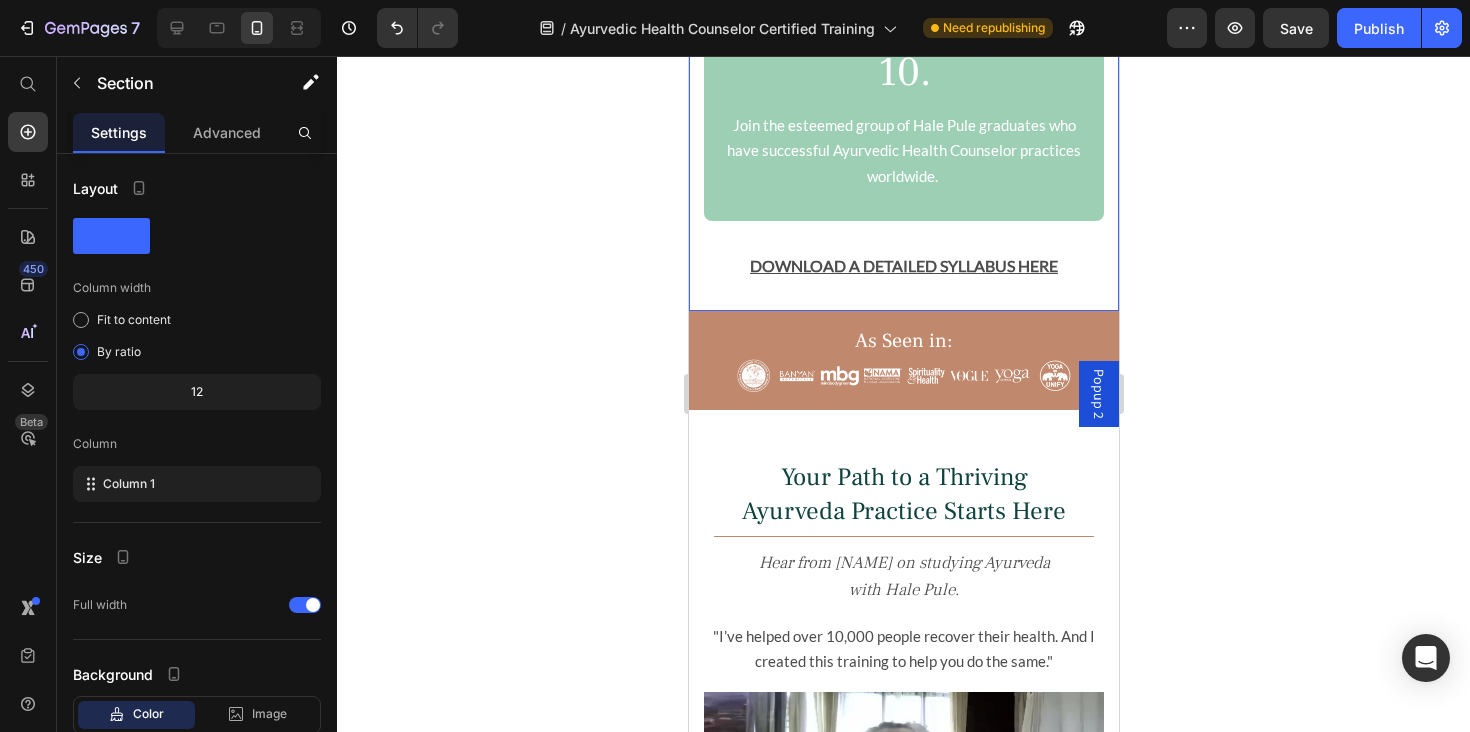 click on "DOWNLOAD A DETAILED SYLLABUS HERE" at bounding box center [903, 266] 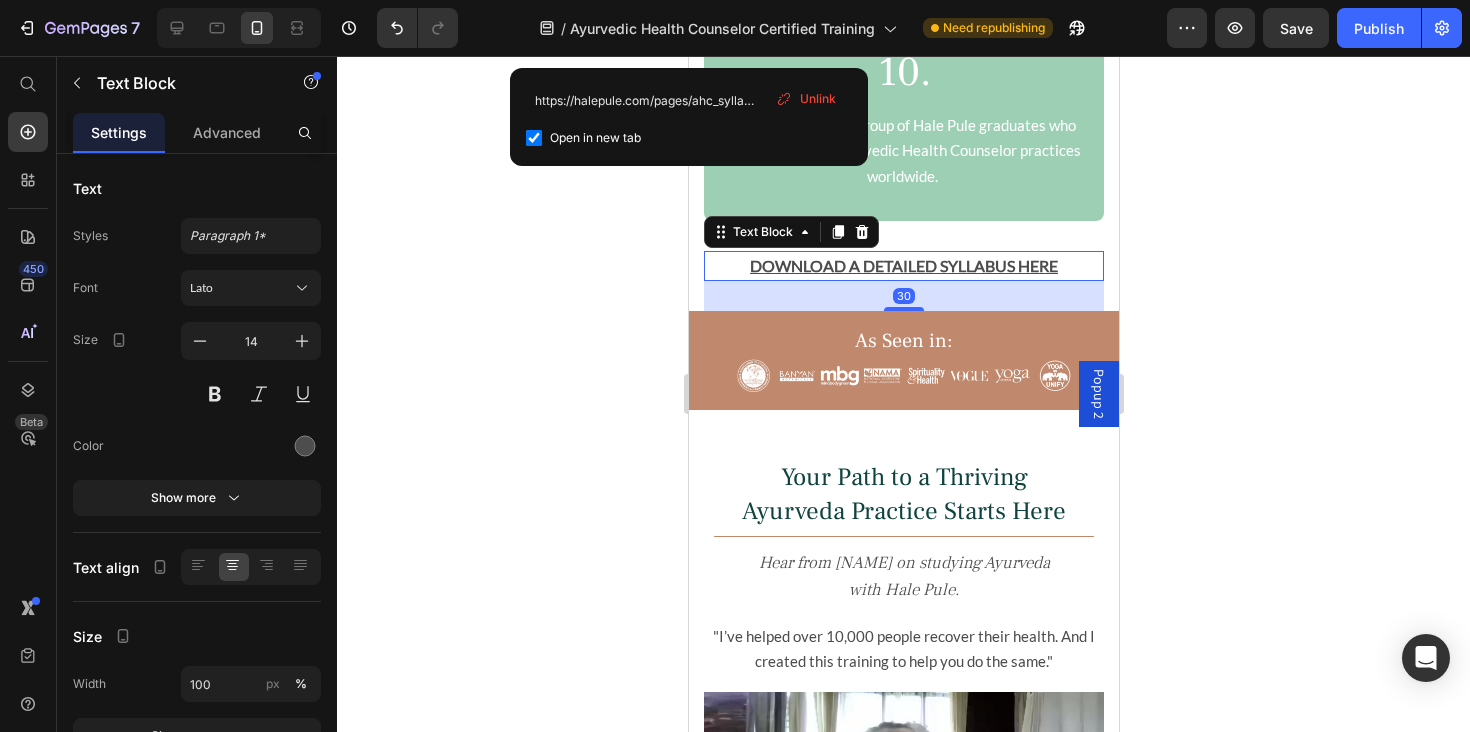 click on "DOWNLOAD A DETAILED SYLLABUS HERE" at bounding box center (903, 265) 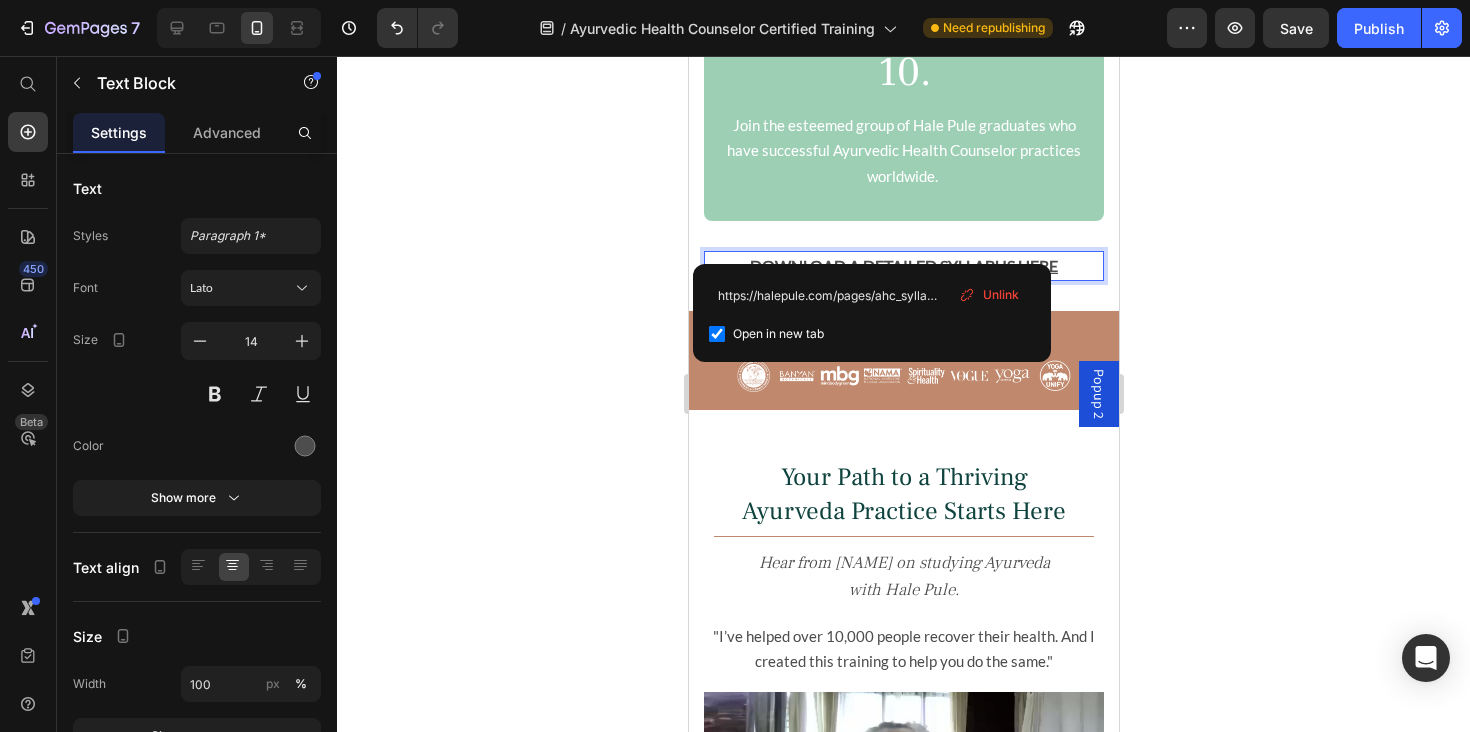 drag, startPoint x: 992, startPoint y: 291, endPoint x: 352, endPoint y: 210, distance: 645.1054 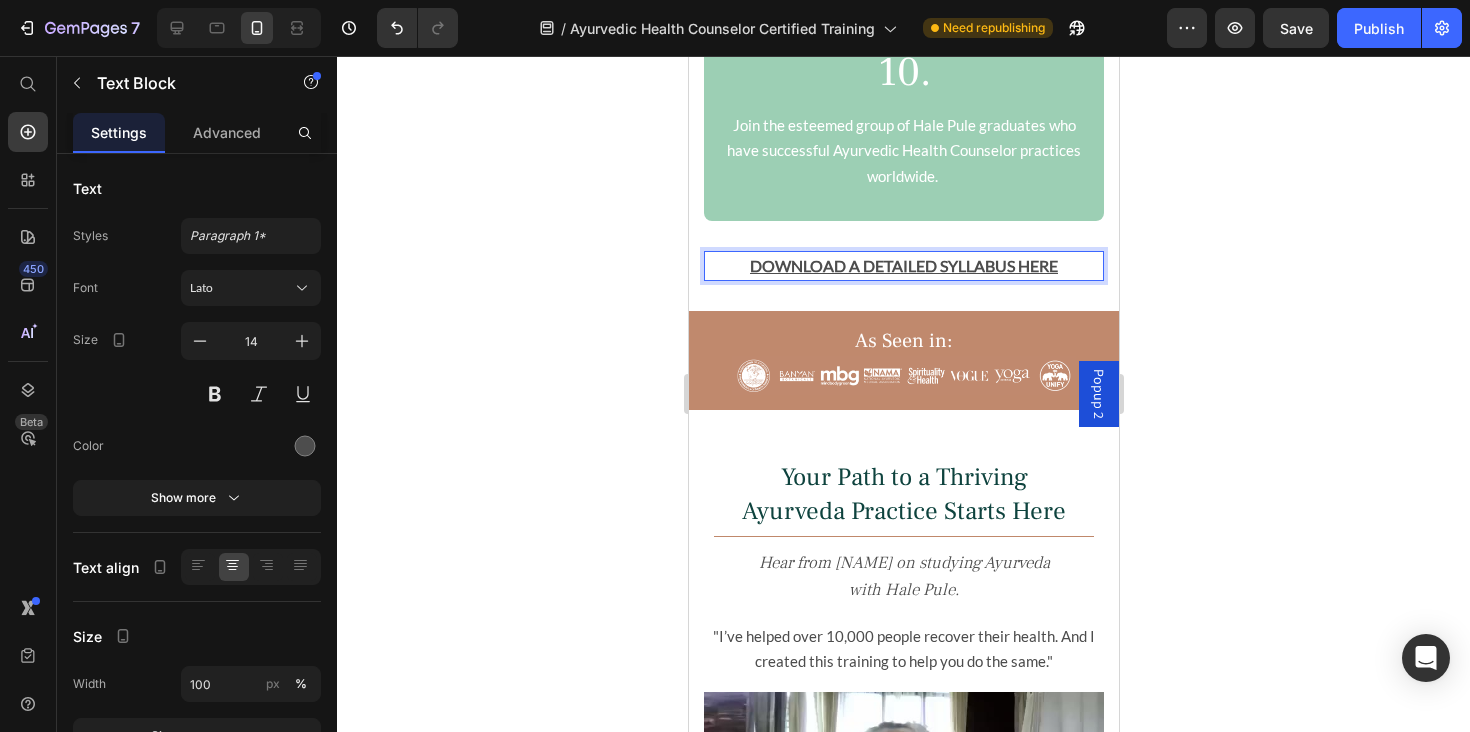 click on "⁠⁠⁠⁠⁠⁠⁠ DOWNLOAD A DETAILED SYLLABUS HERE" at bounding box center (903, 266) 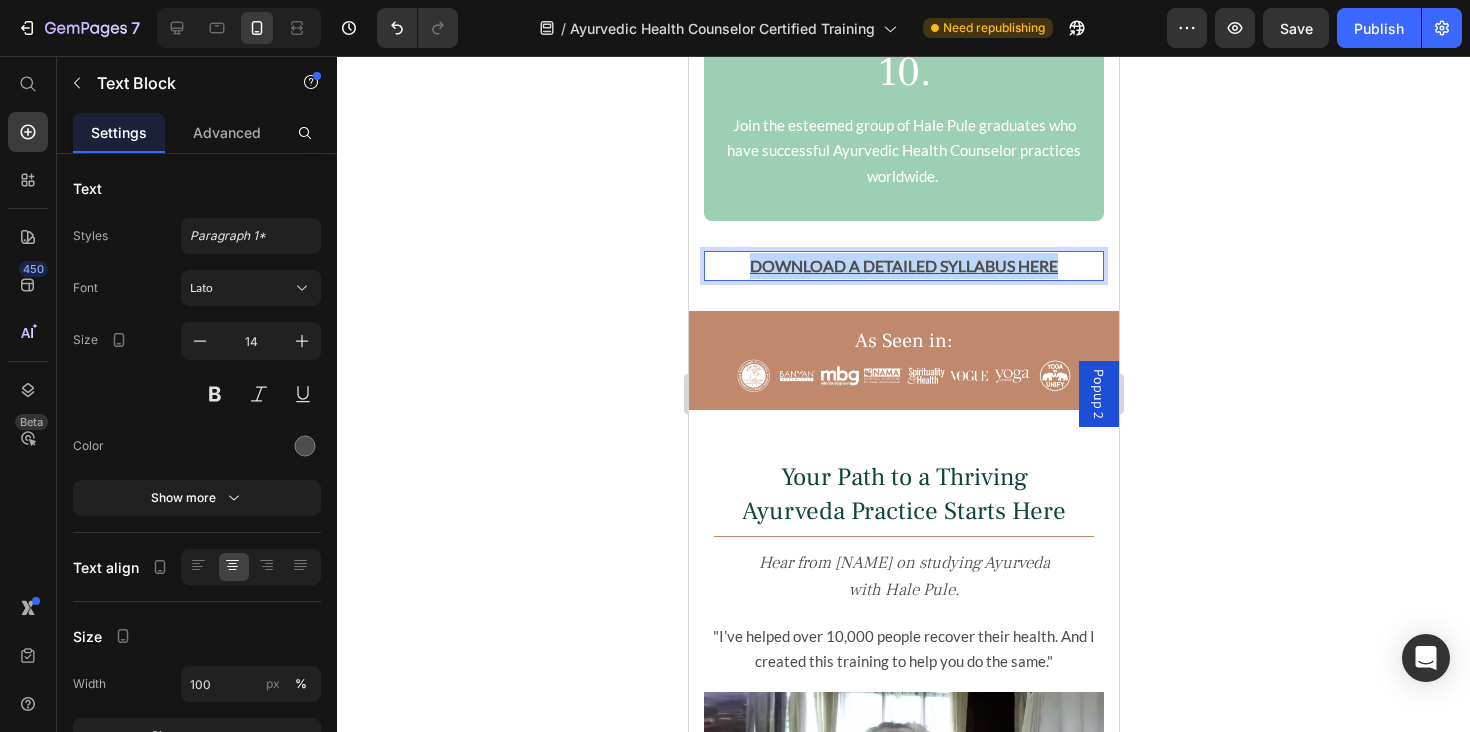 drag, startPoint x: 1062, startPoint y: 243, endPoint x: 749, endPoint y: 243, distance: 313 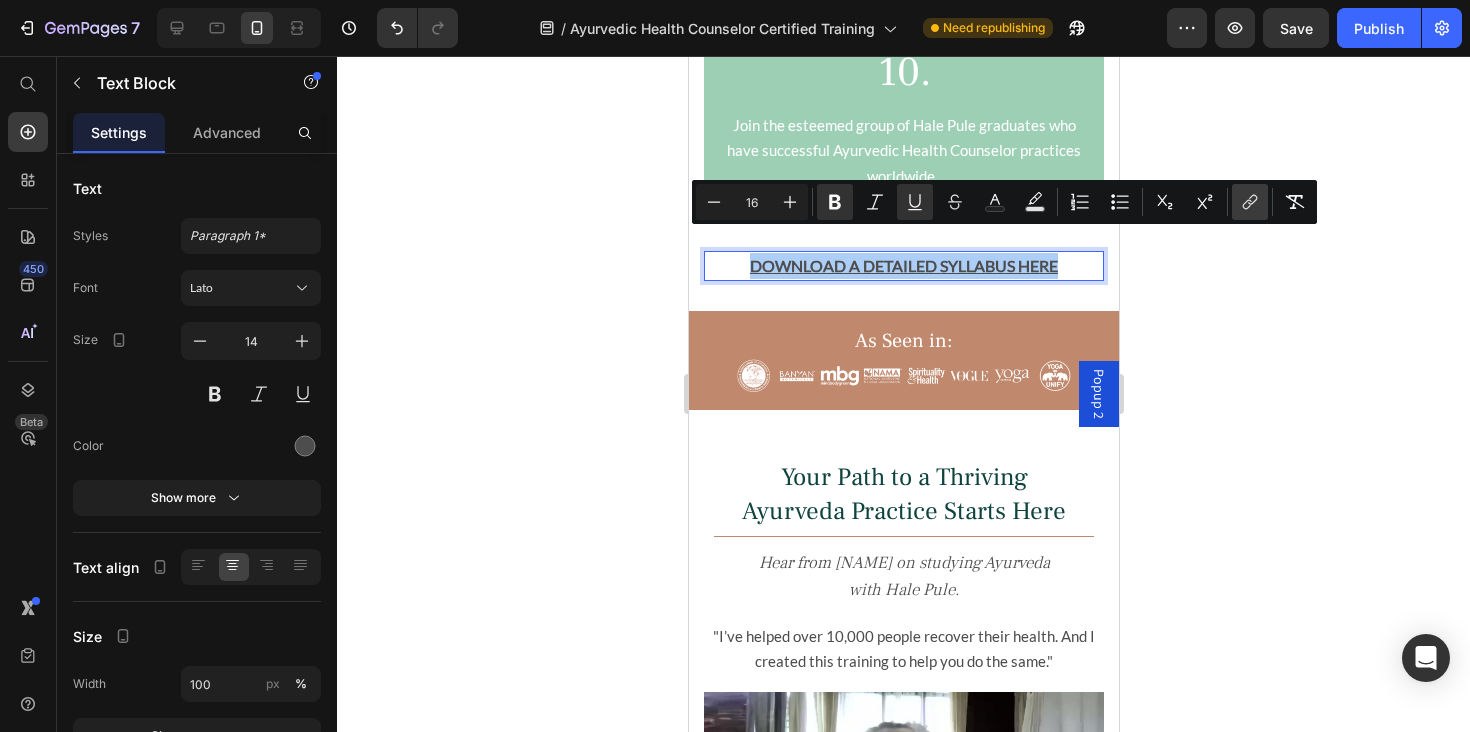 click 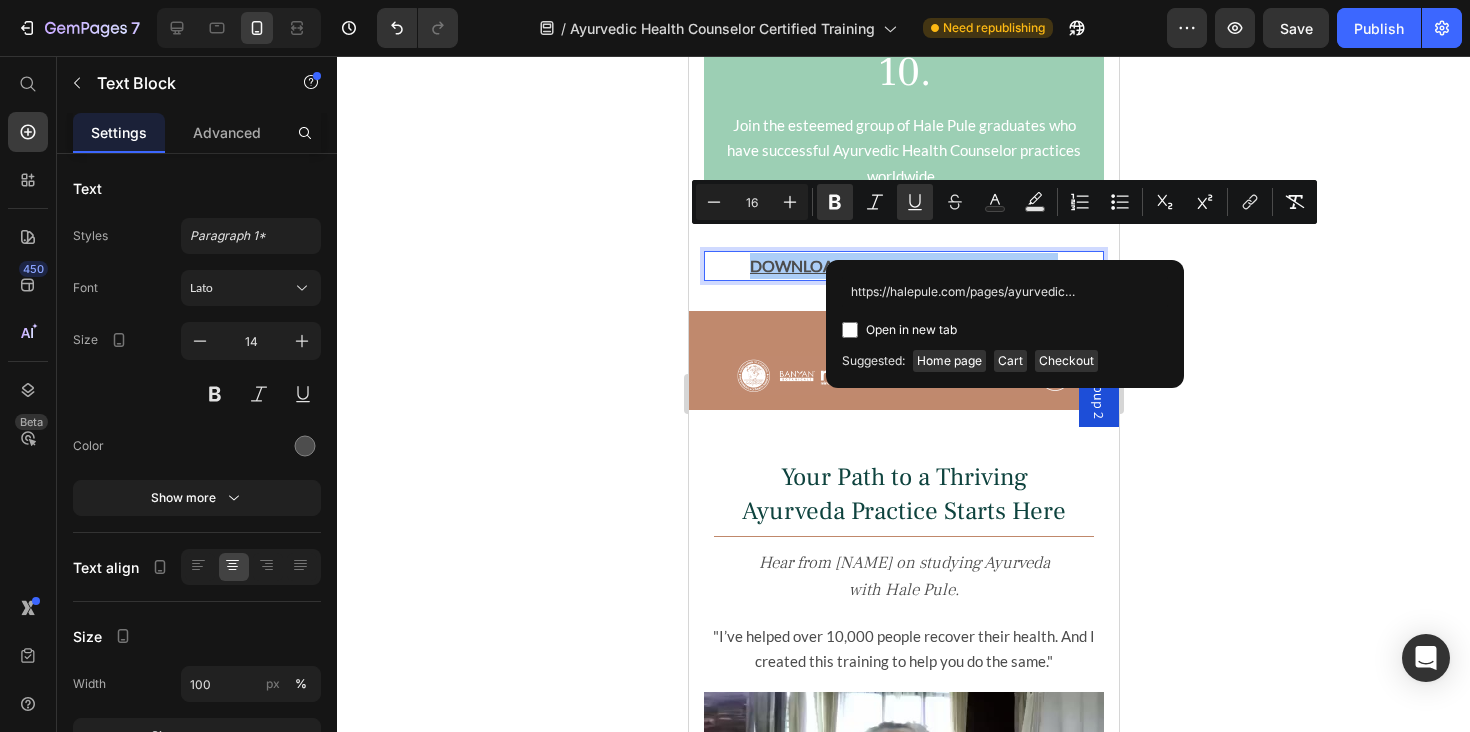 scroll, scrollTop: 0, scrollLeft: 193, axis: horizontal 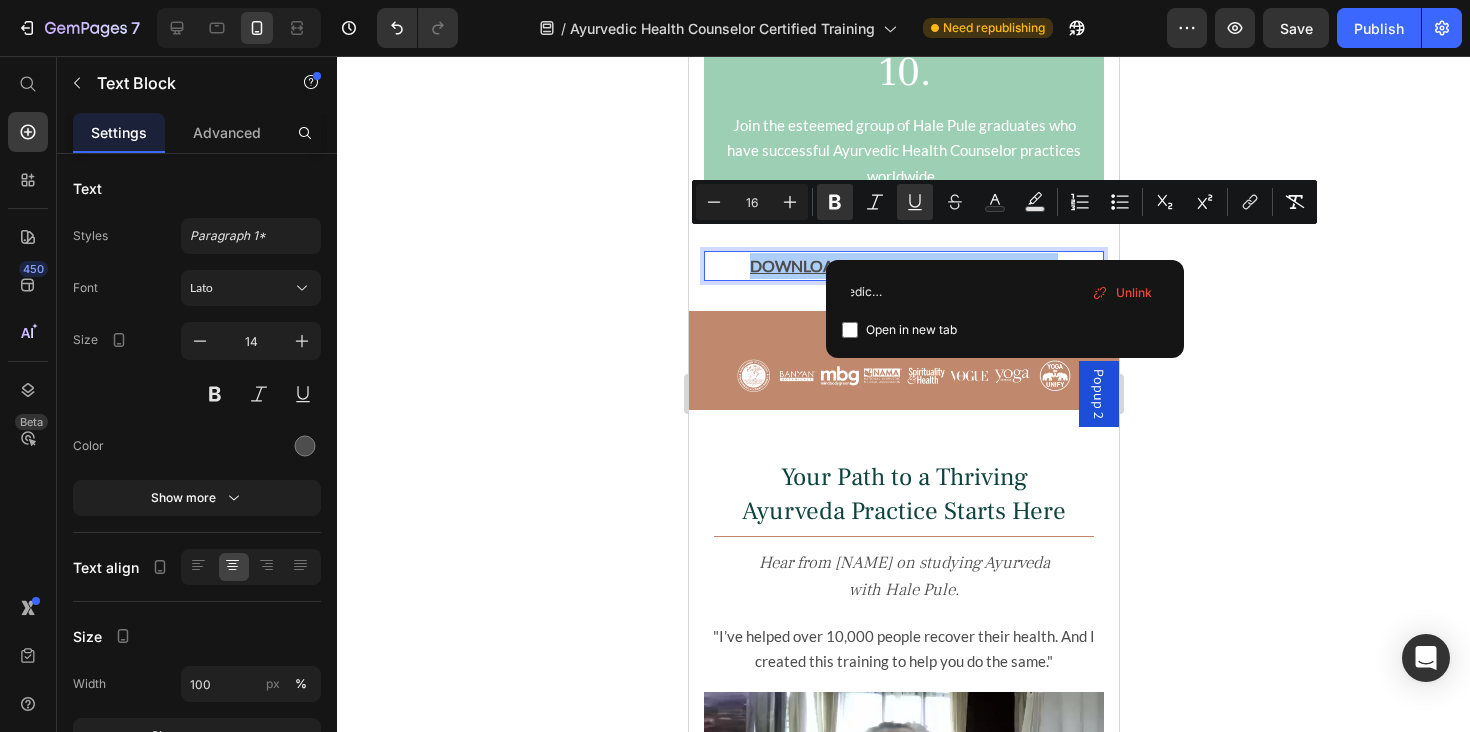 type on "https://halepule.com/pages/ayurvedic-health-counselor-training-syllabus" 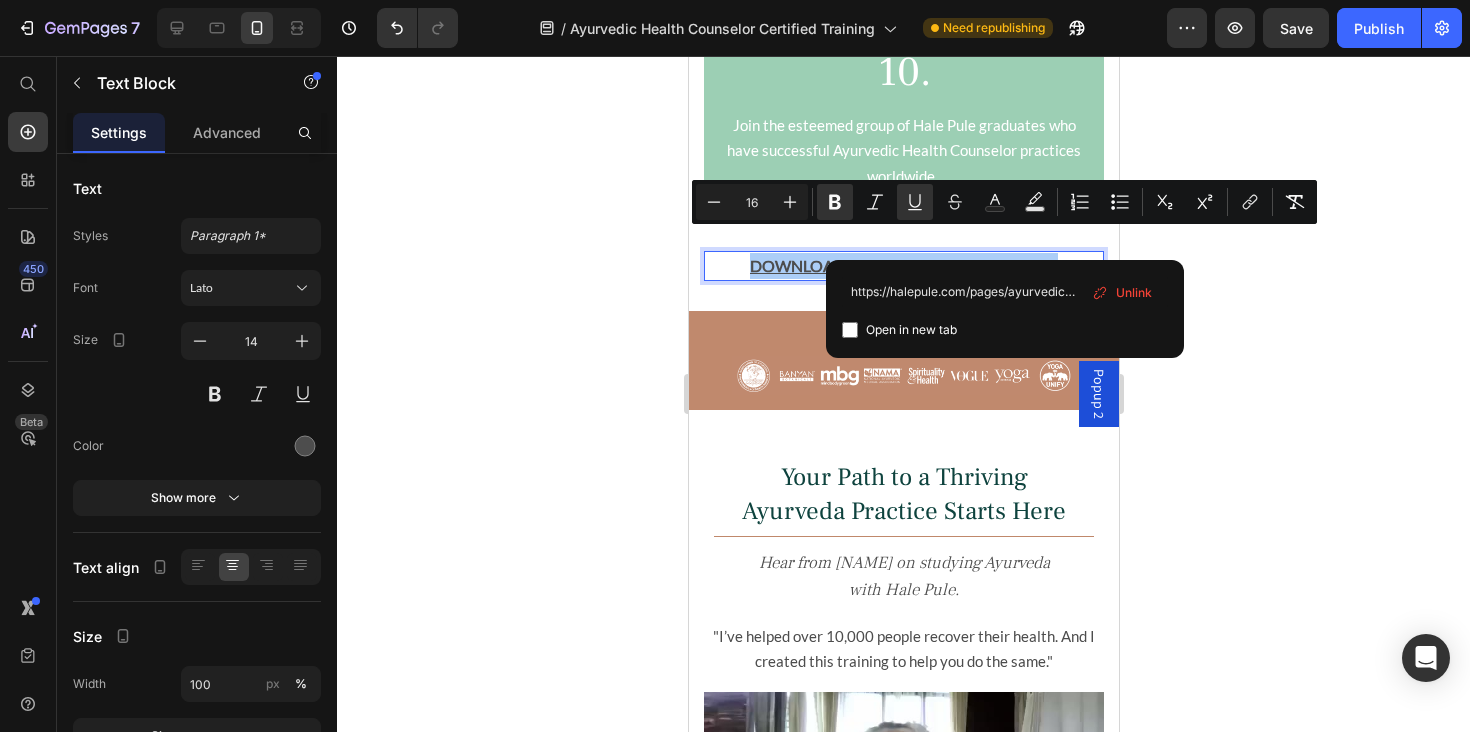 click at bounding box center (850, 330) 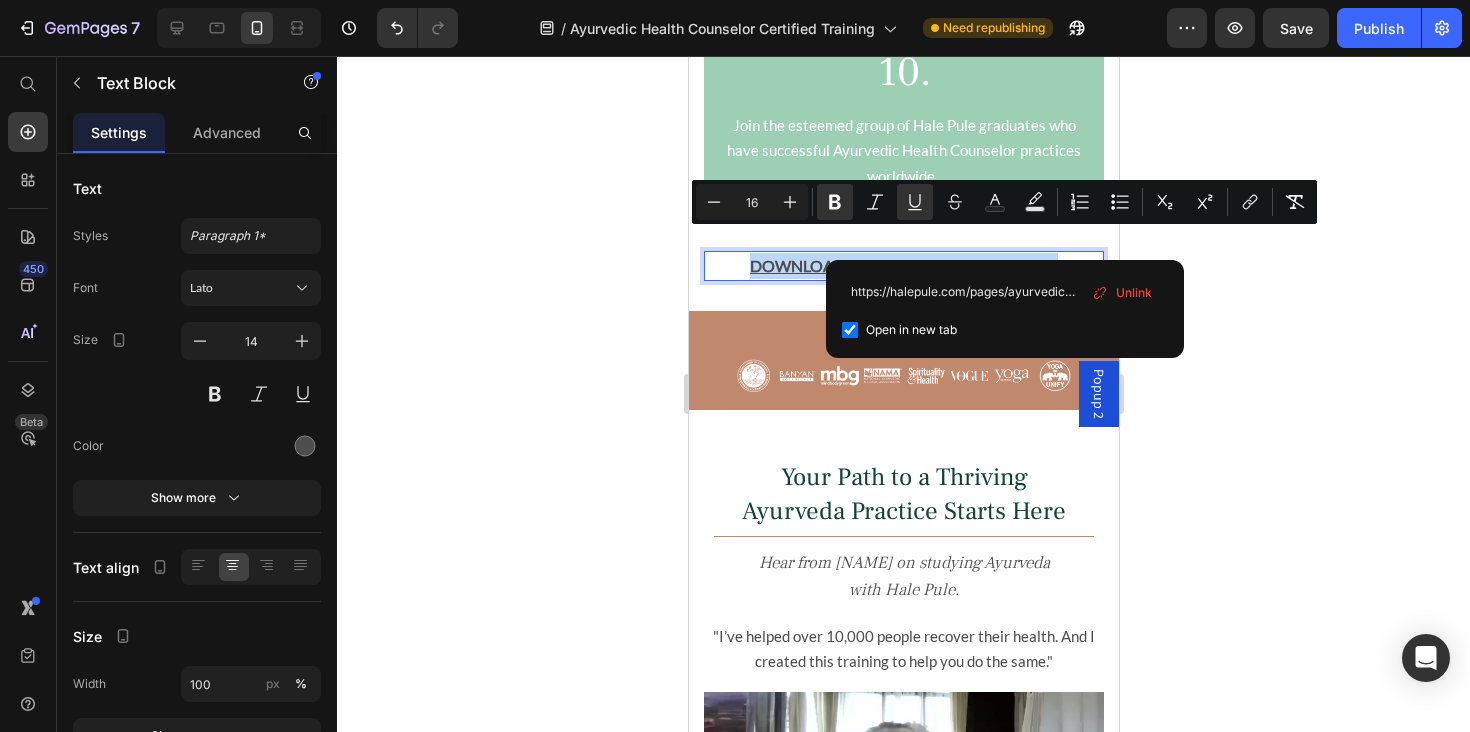 checkbox on "true" 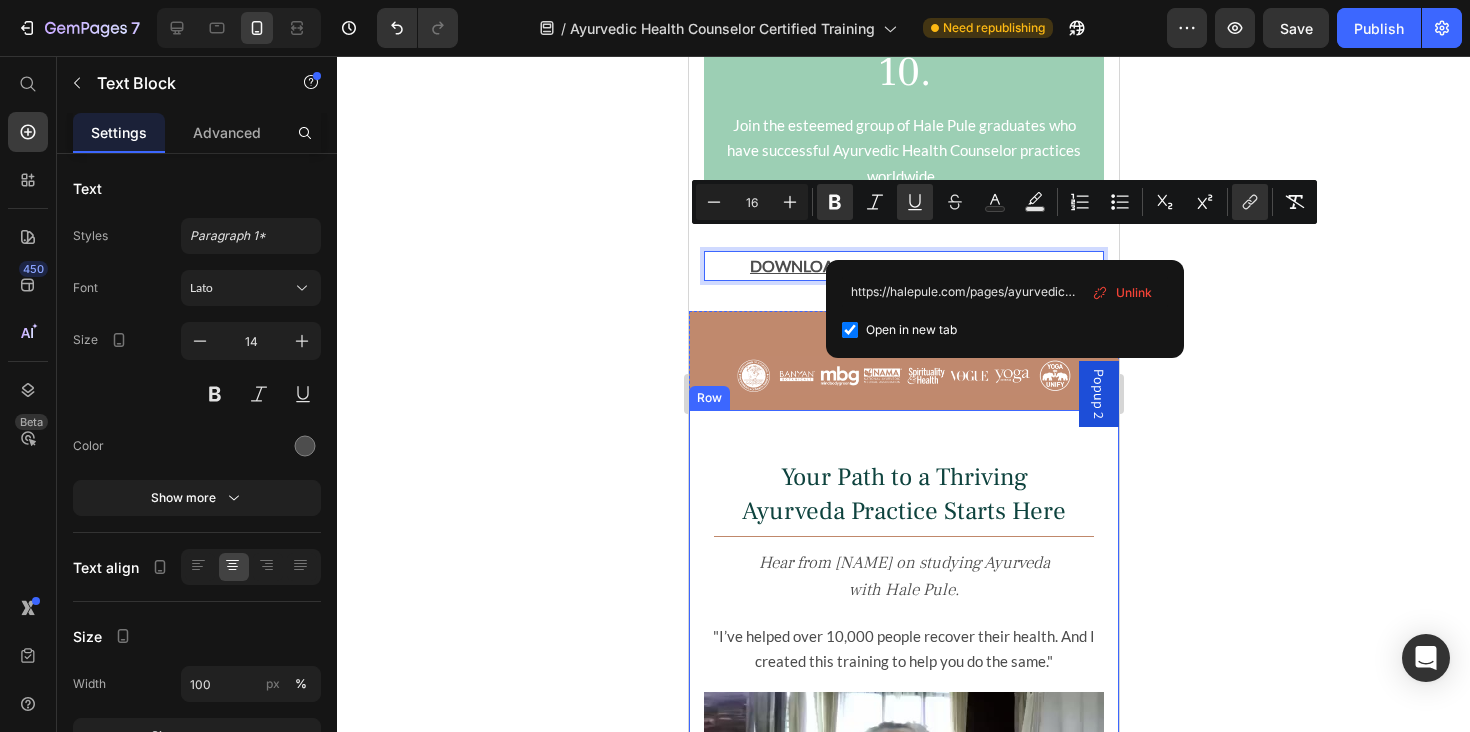 click on "Your Path to a Thriving Ayurveda Practice Starts Here Heading Title Line Hear from [NAME] on studying Ayurveda with Hale Pule. Text Block "I’ve helped over 10,000 people recover their health. And I created this training to help you do the same." Text Block Video Row" at bounding box center (903, 683) 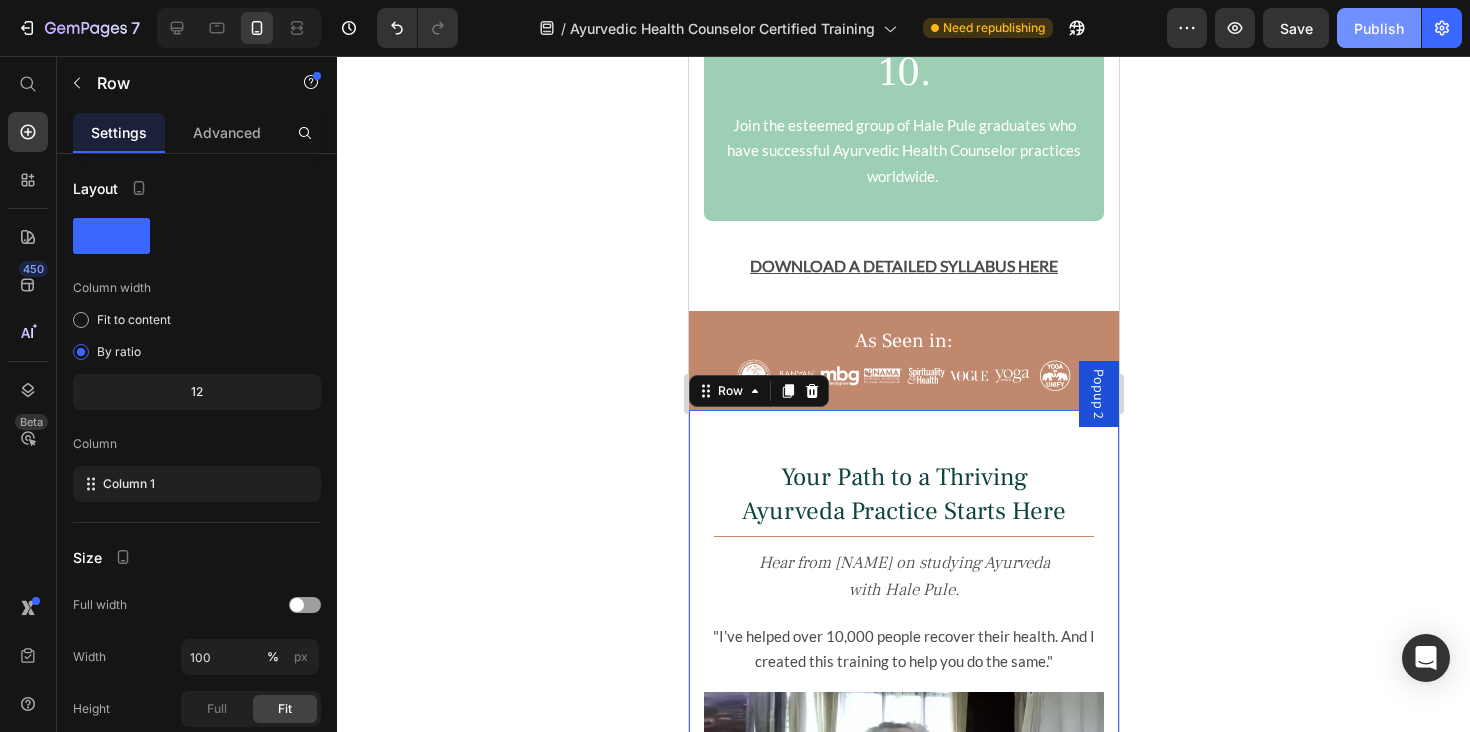 click on "Publish" at bounding box center (1379, 28) 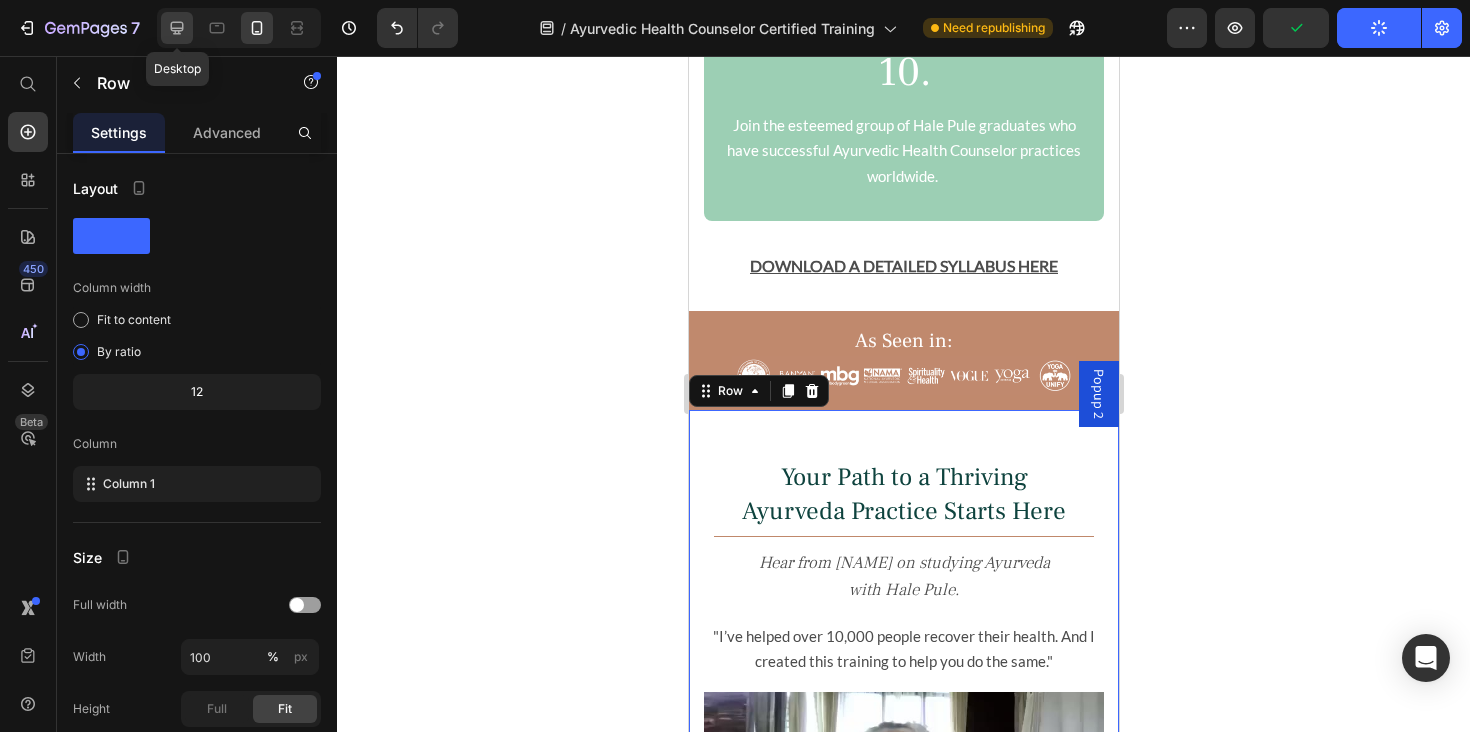 click 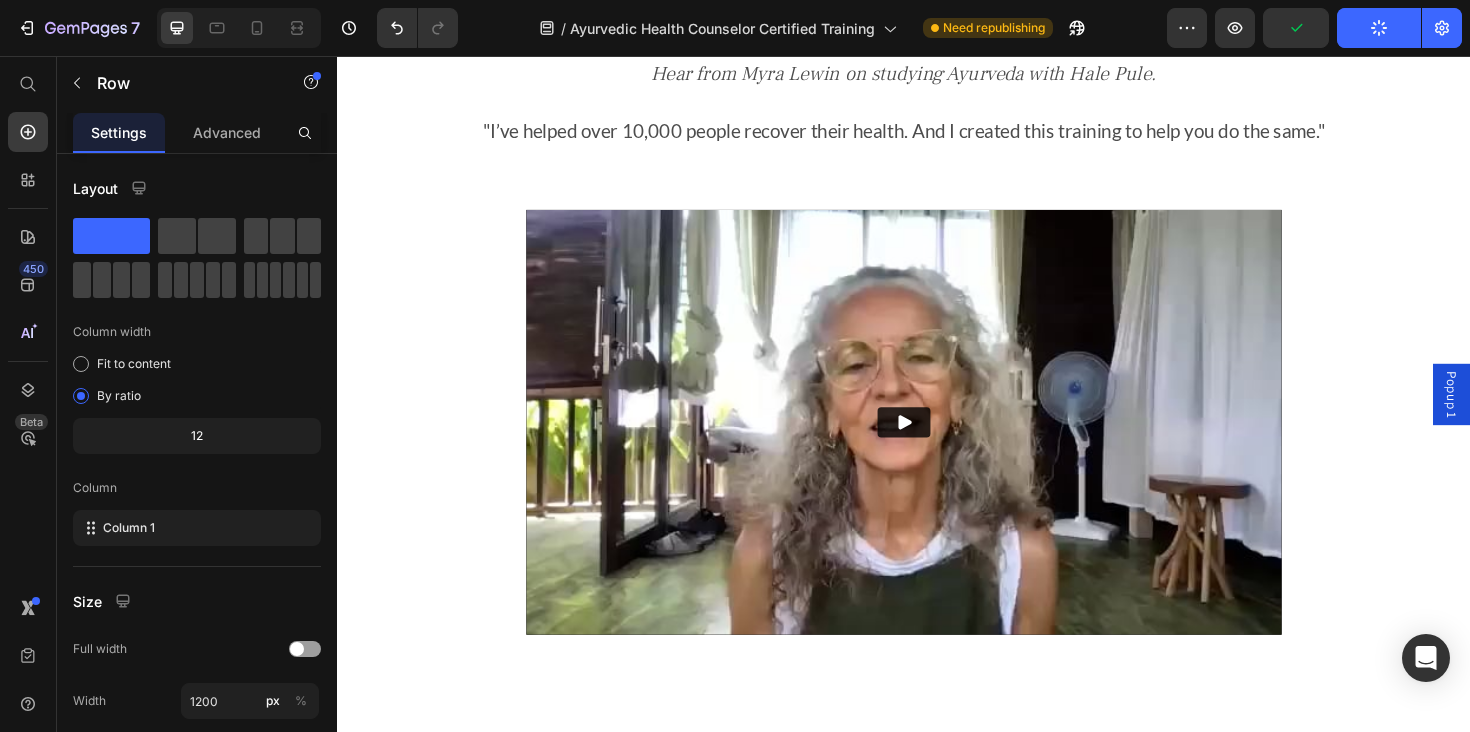 scroll, scrollTop: 3959, scrollLeft: 0, axis: vertical 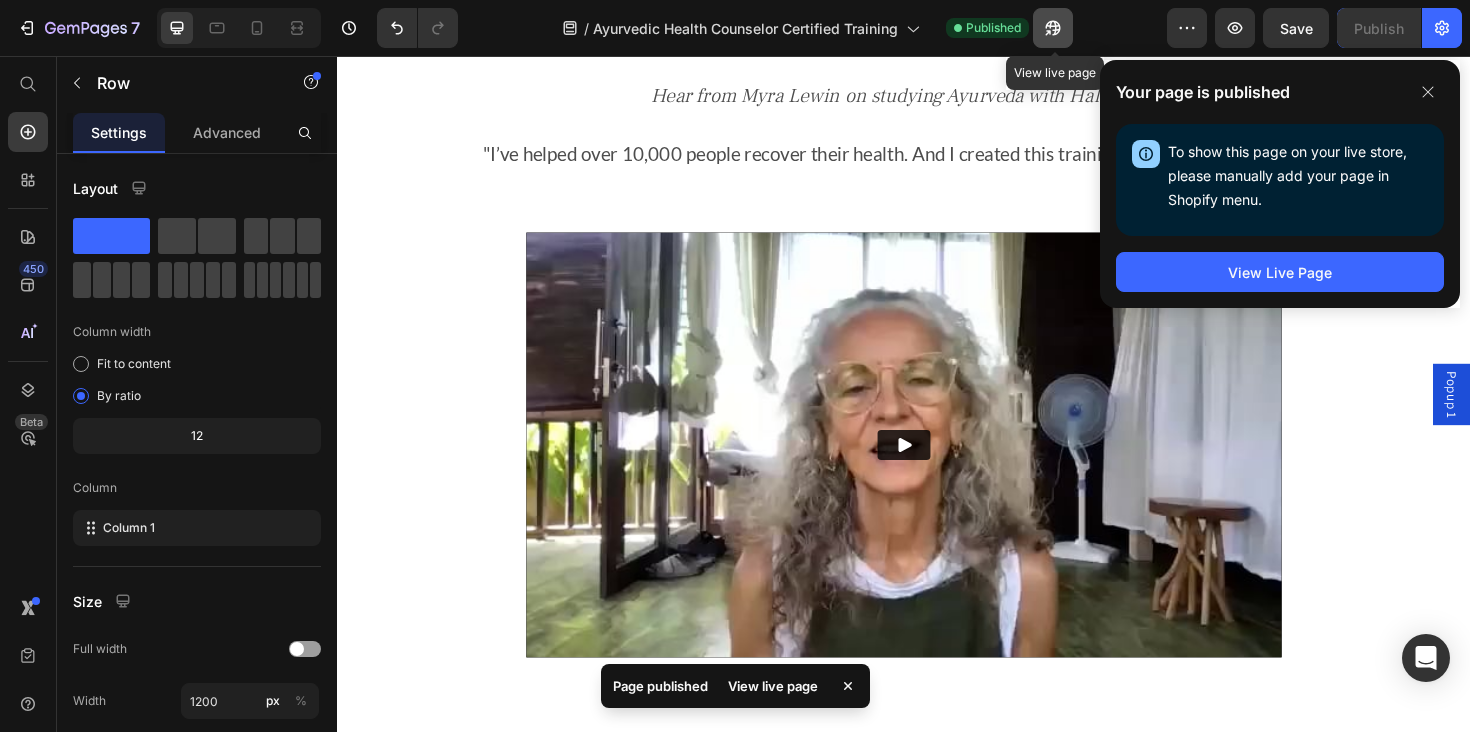 click 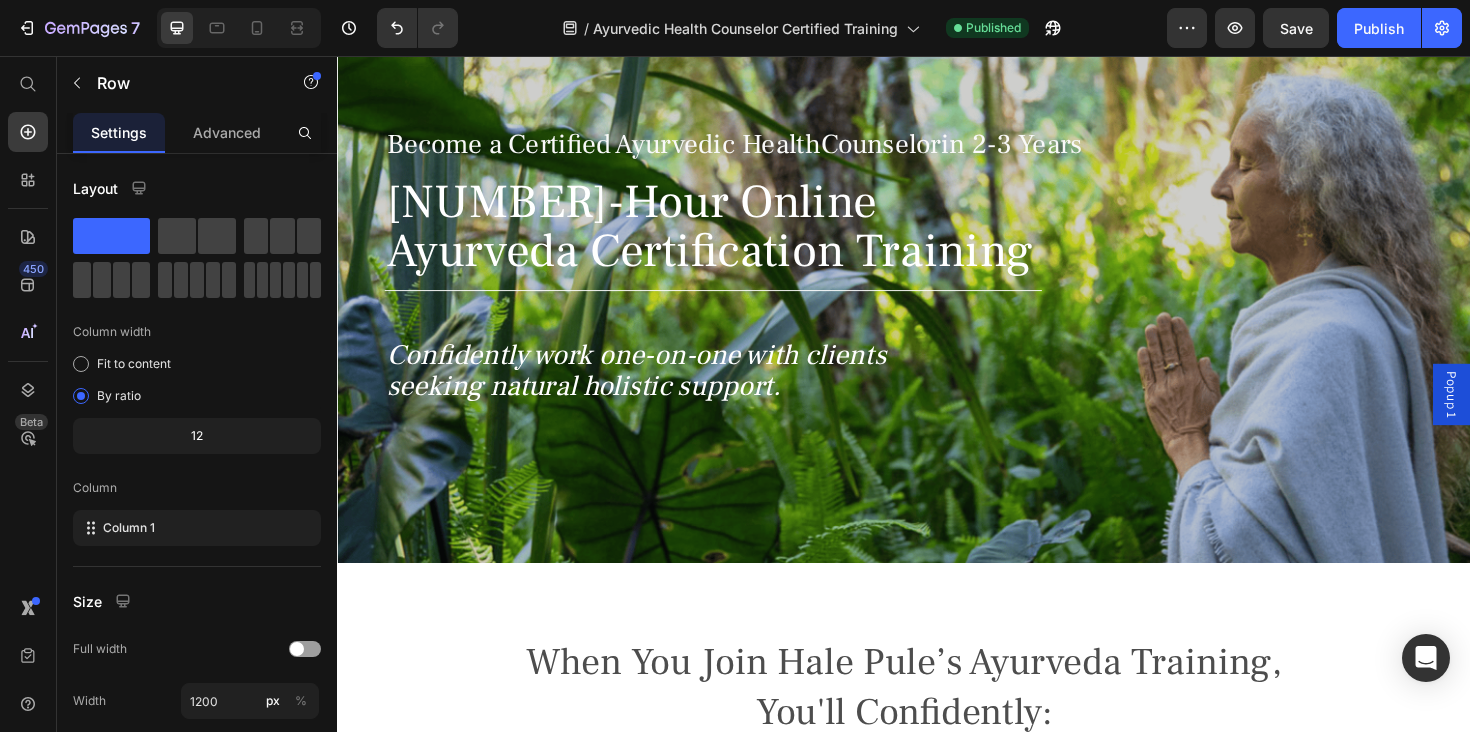 scroll, scrollTop: 0, scrollLeft: 0, axis: both 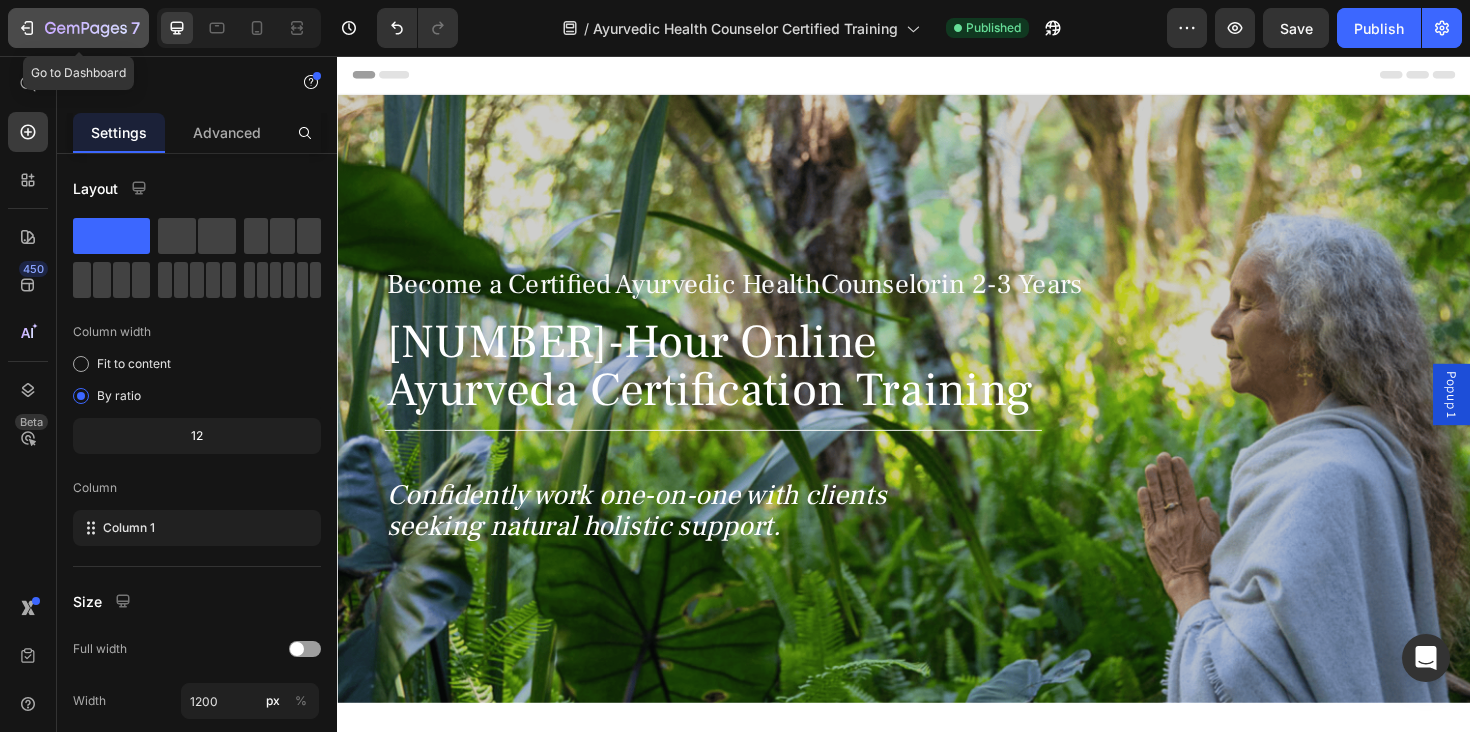 click on "7" 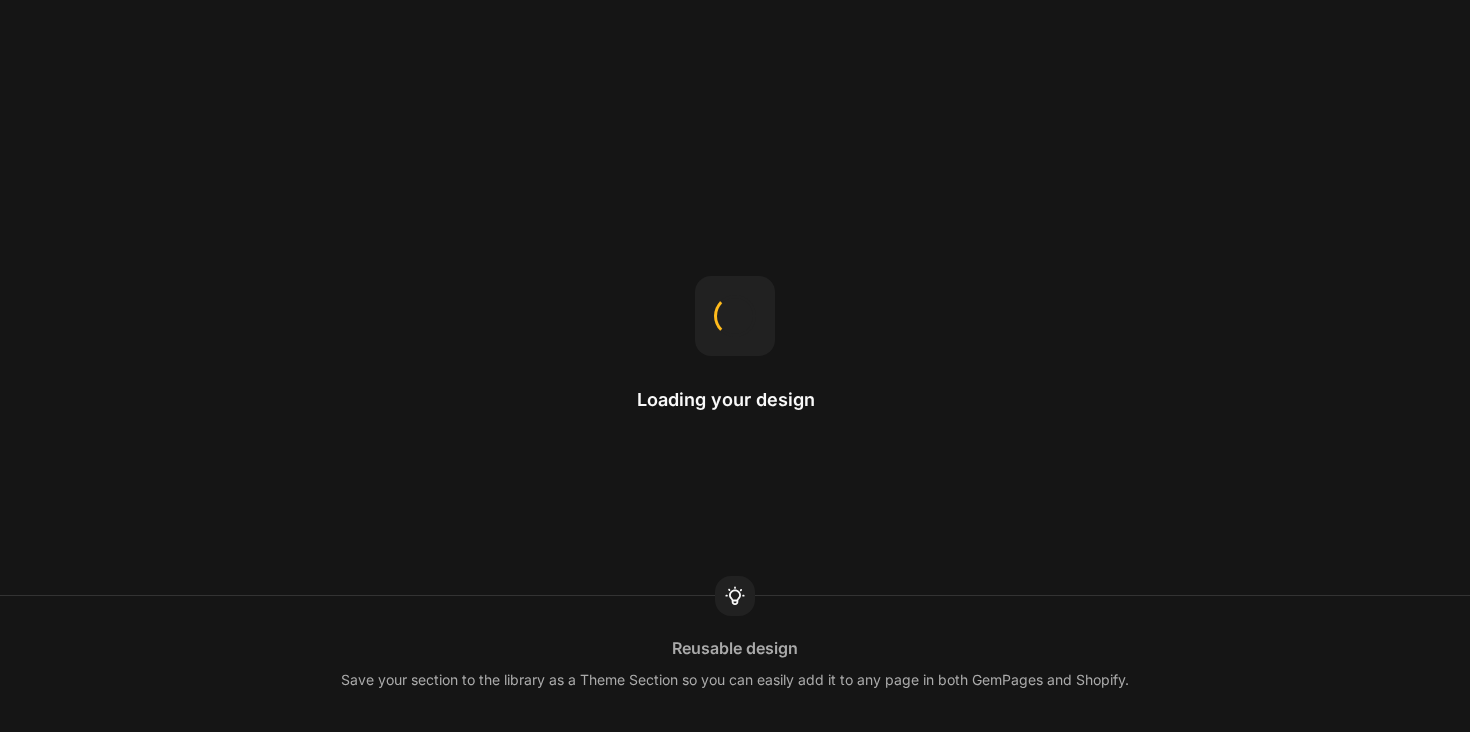 scroll, scrollTop: 0, scrollLeft: 0, axis: both 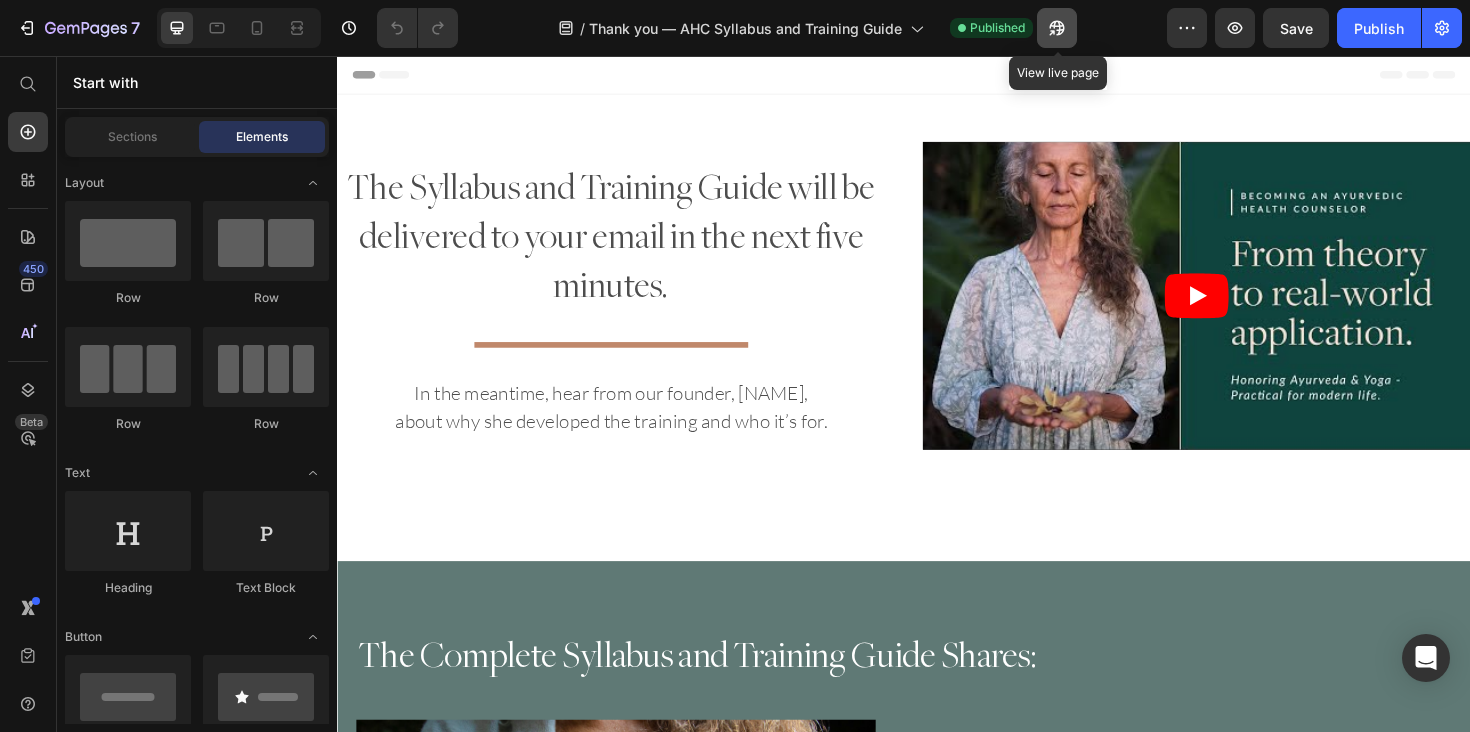 click 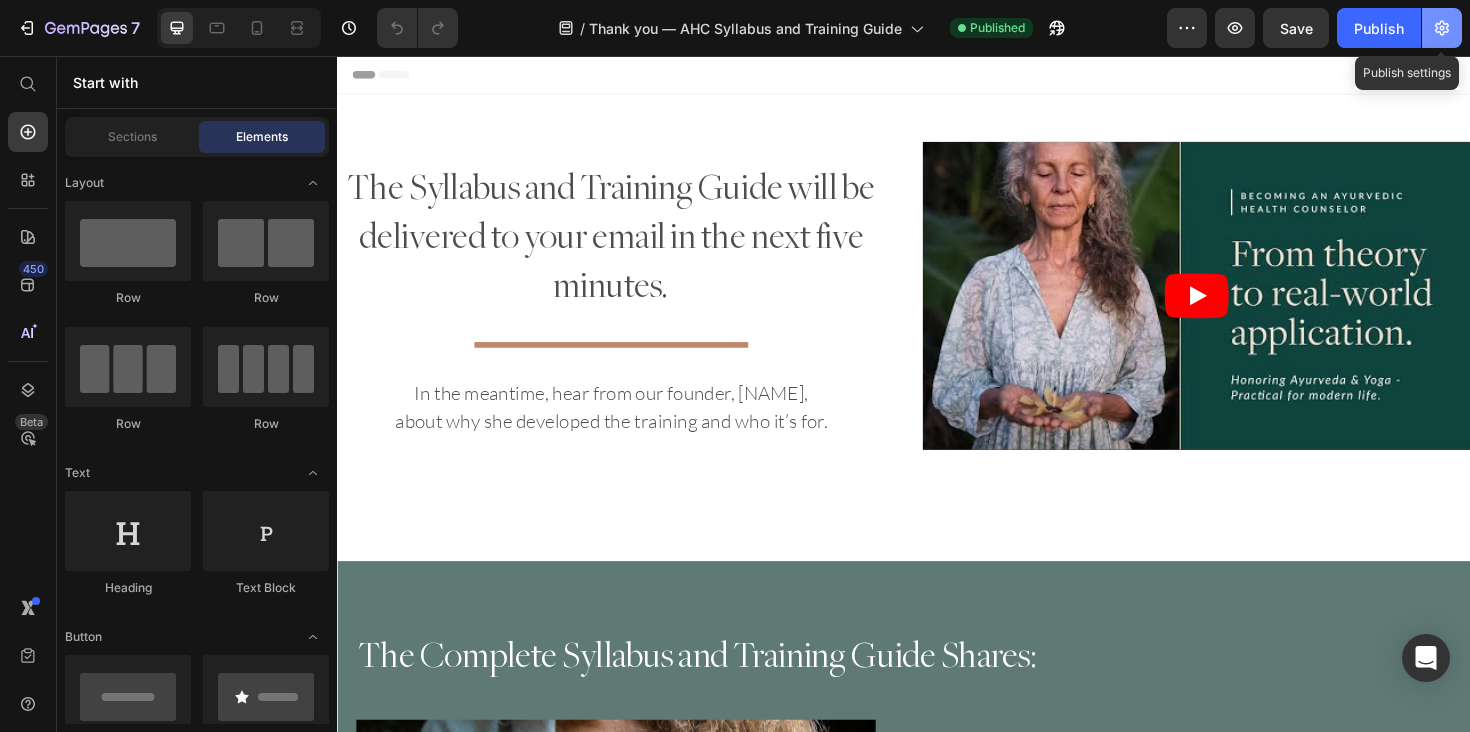 click 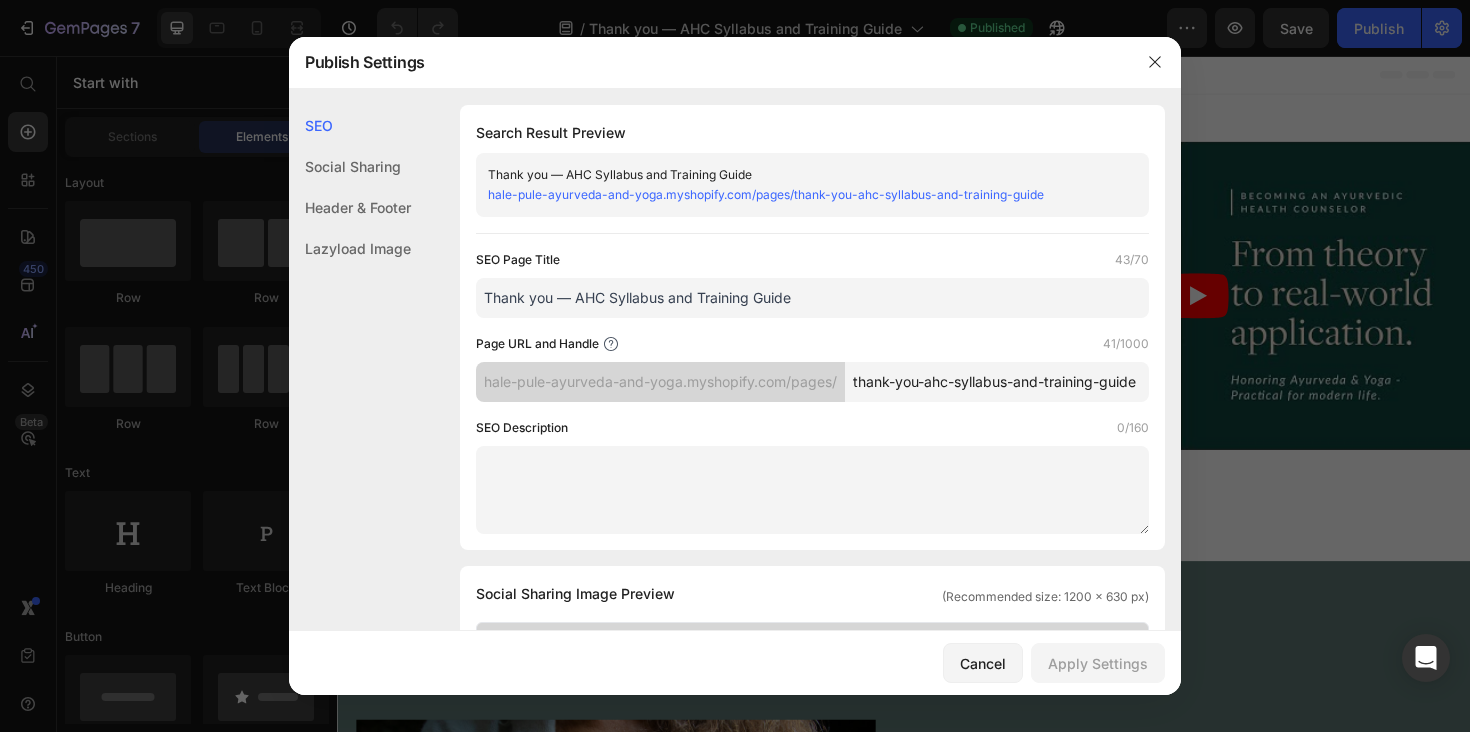 click on "thank-you-ahc-syllabus-and-training-guide" at bounding box center [997, 382] 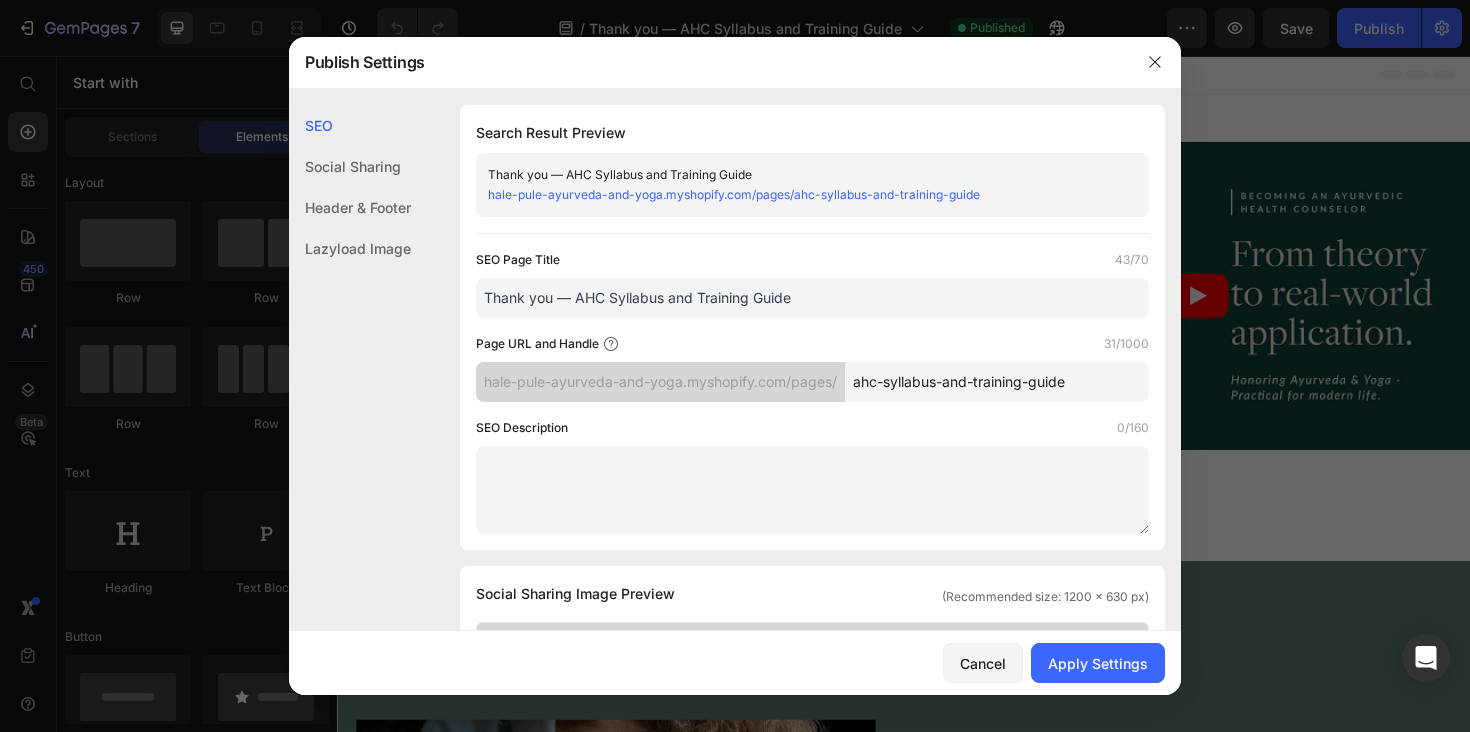 drag, startPoint x: 949, startPoint y: 385, endPoint x: 1118, endPoint y: 385, distance: 169 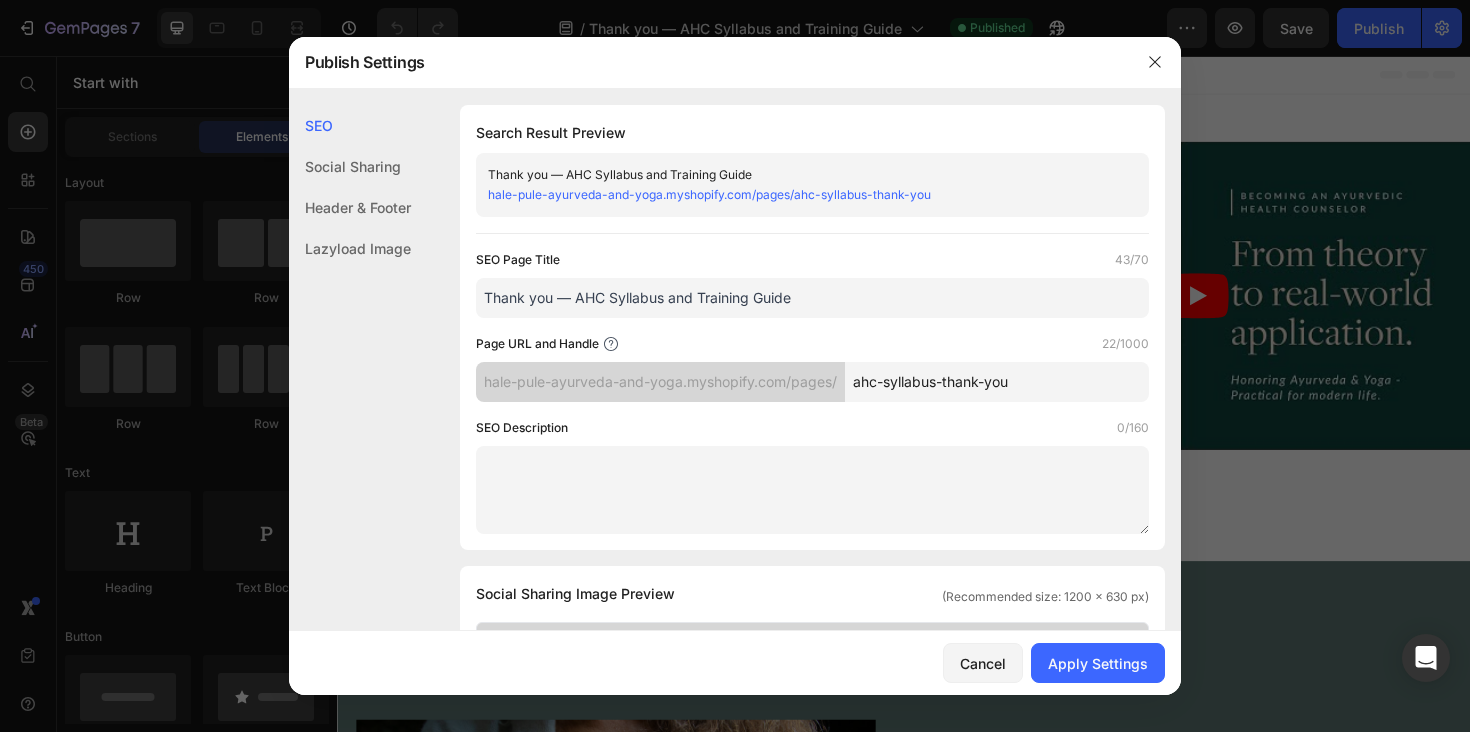 click on "ahc-syllabus-thank-you" at bounding box center [997, 382] 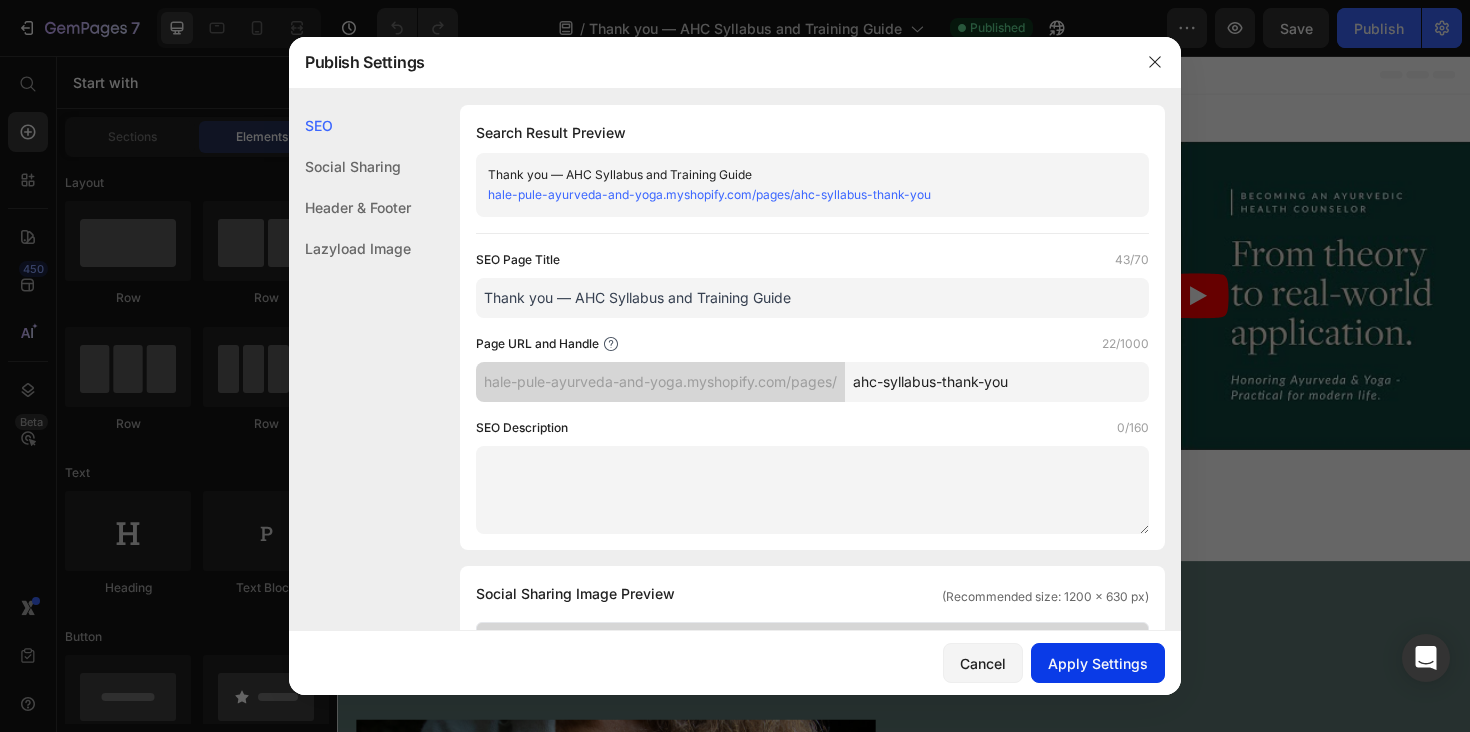 click on "Apply Settings" at bounding box center (1098, 663) 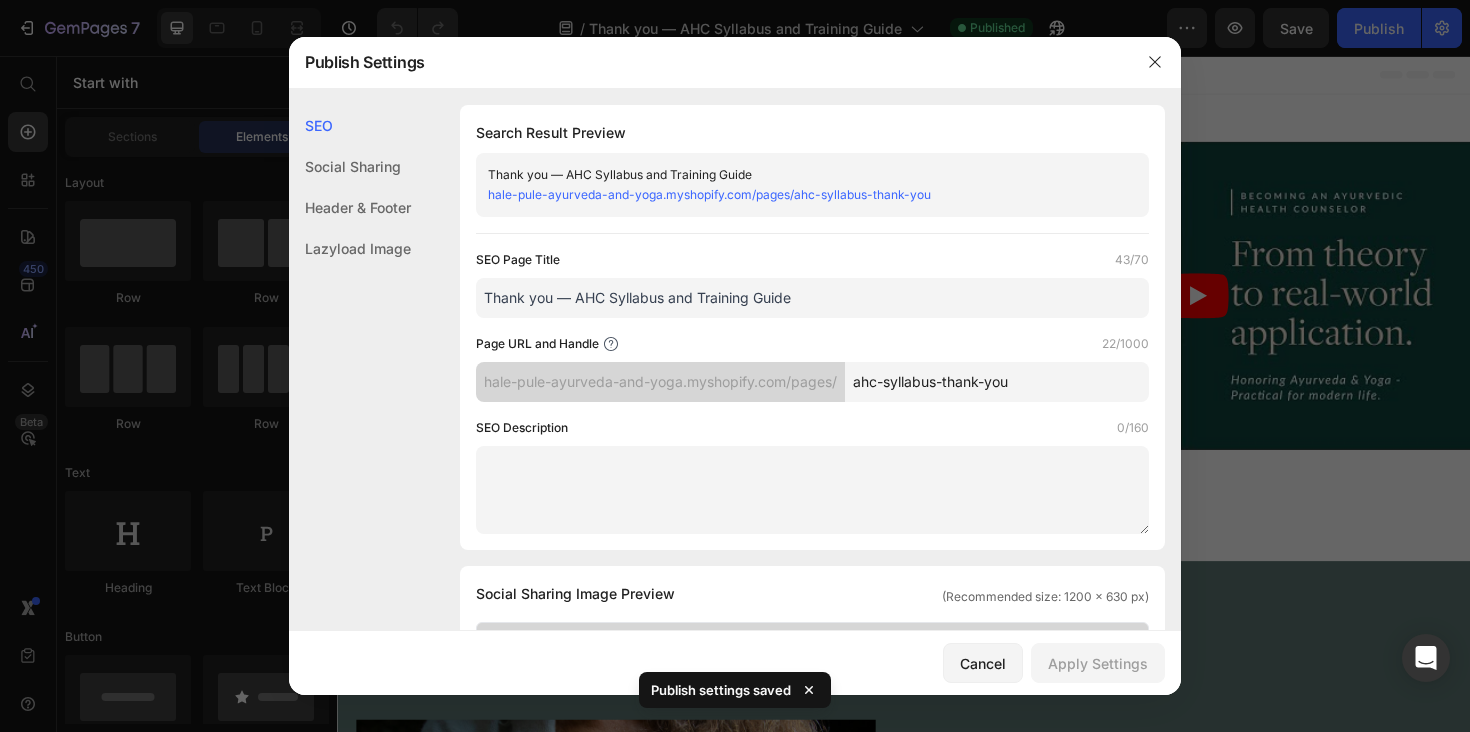 click at bounding box center [735, 366] 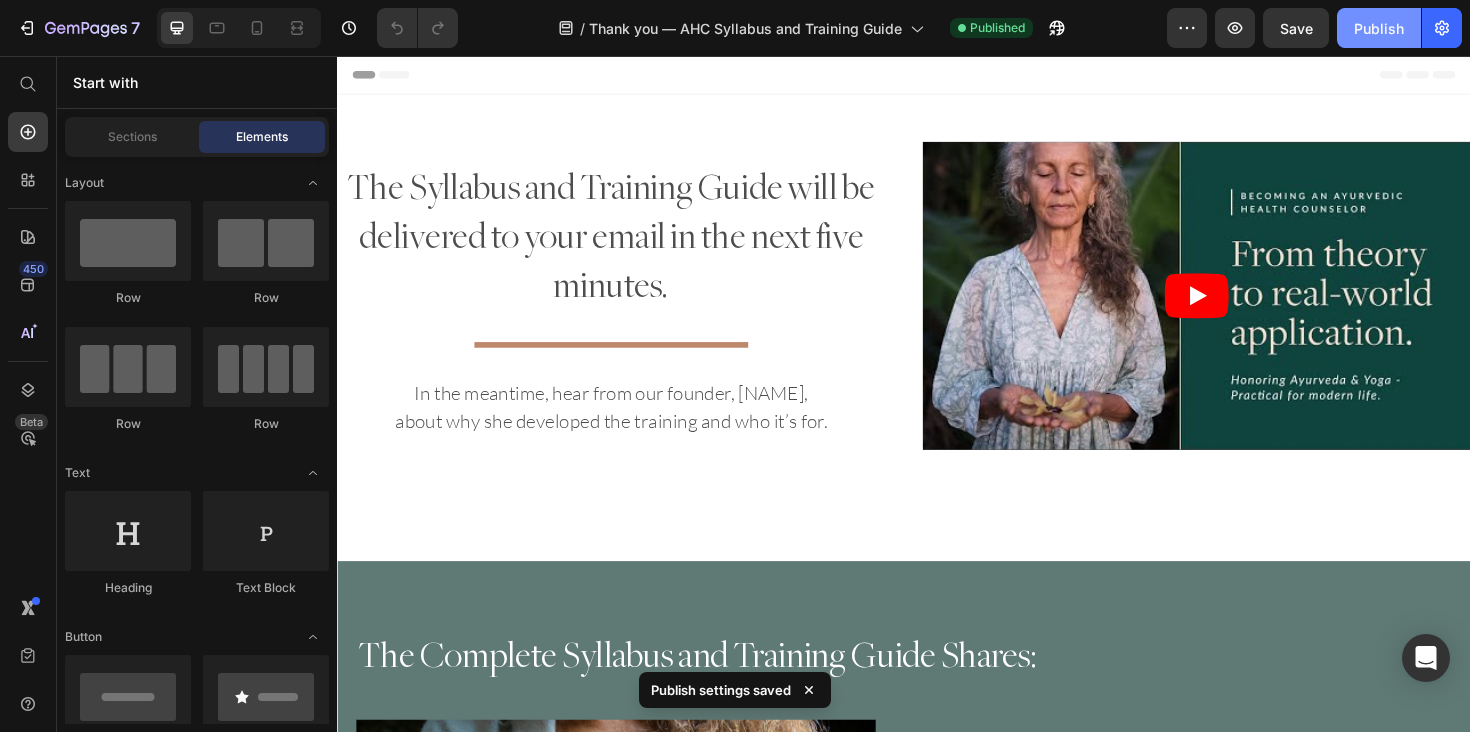 click on "Publish" at bounding box center (1379, 28) 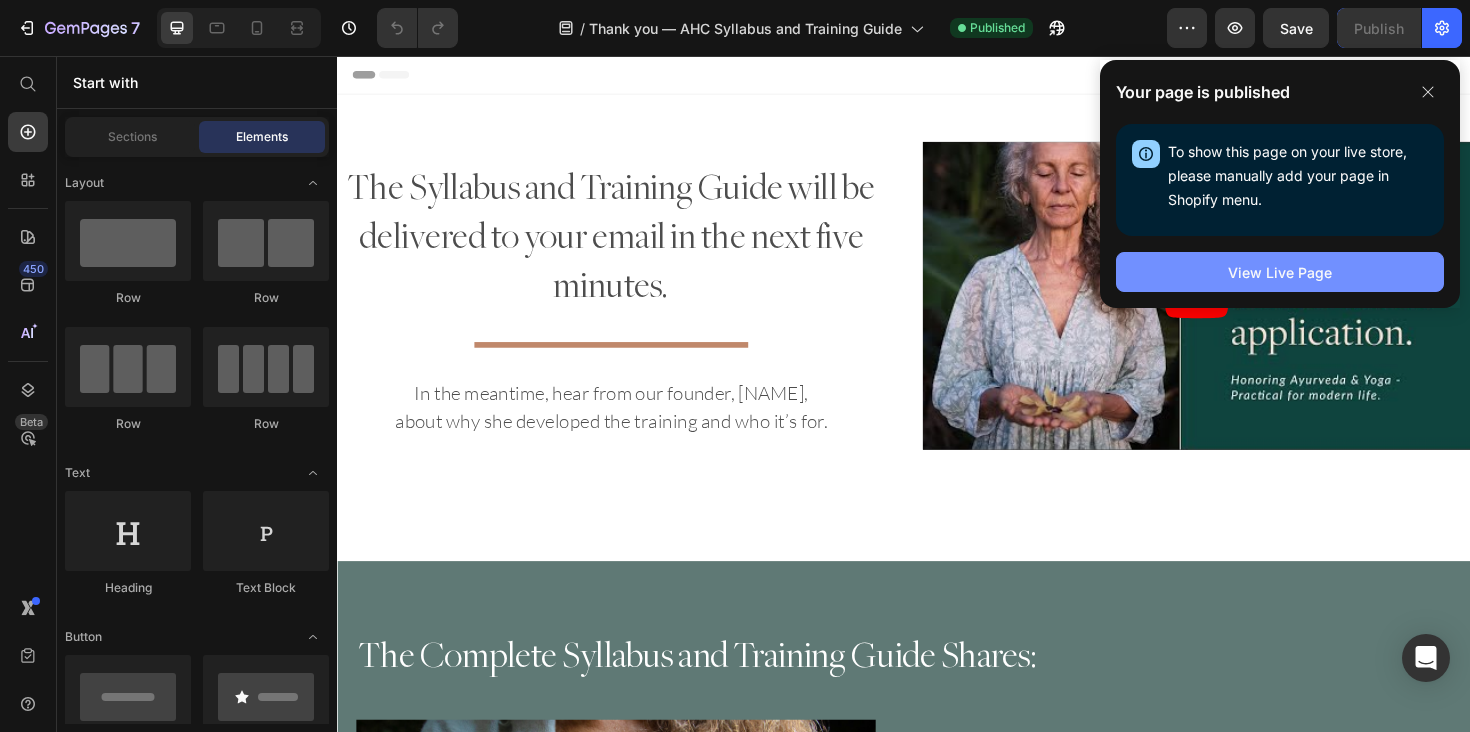 click on "View Live Page" at bounding box center [1280, 272] 